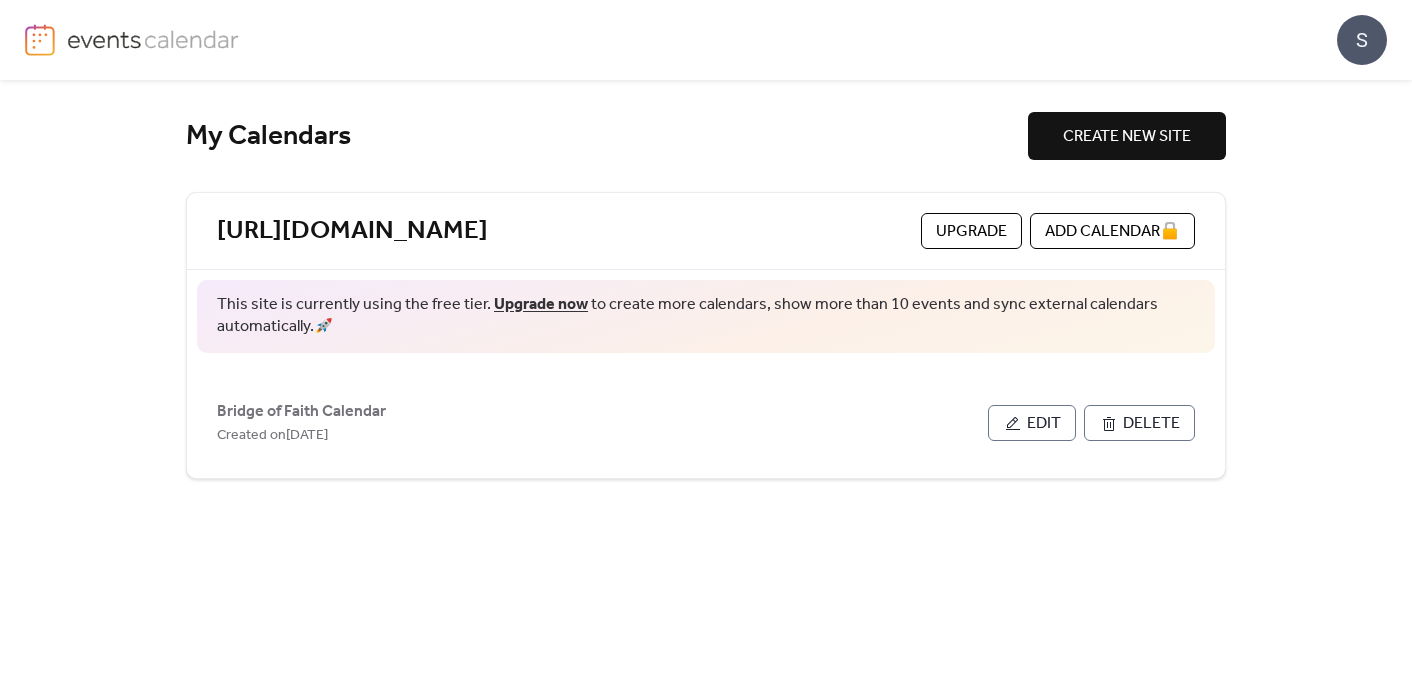 scroll, scrollTop: 0, scrollLeft: 0, axis: both 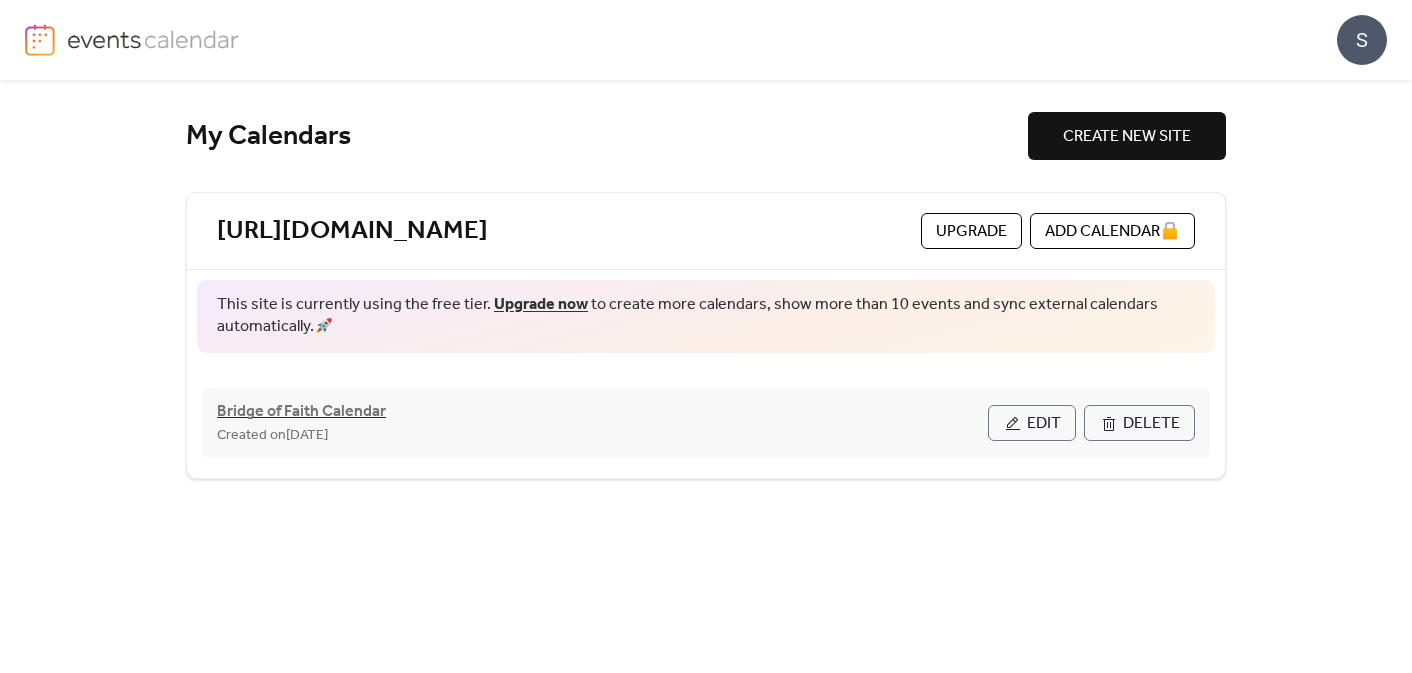 click on "Bridge of Faith Calendar" at bounding box center [301, 412] 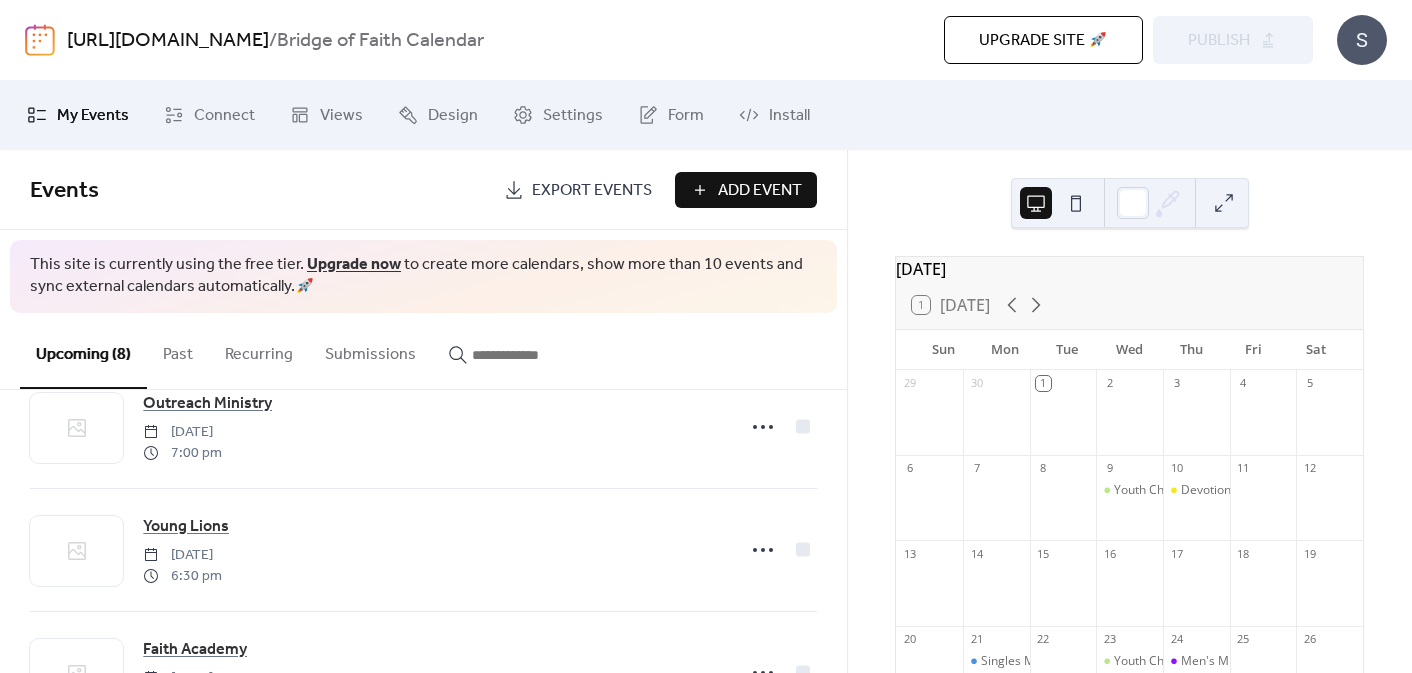 scroll, scrollTop: 672, scrollLeft: 0, axis: vertical 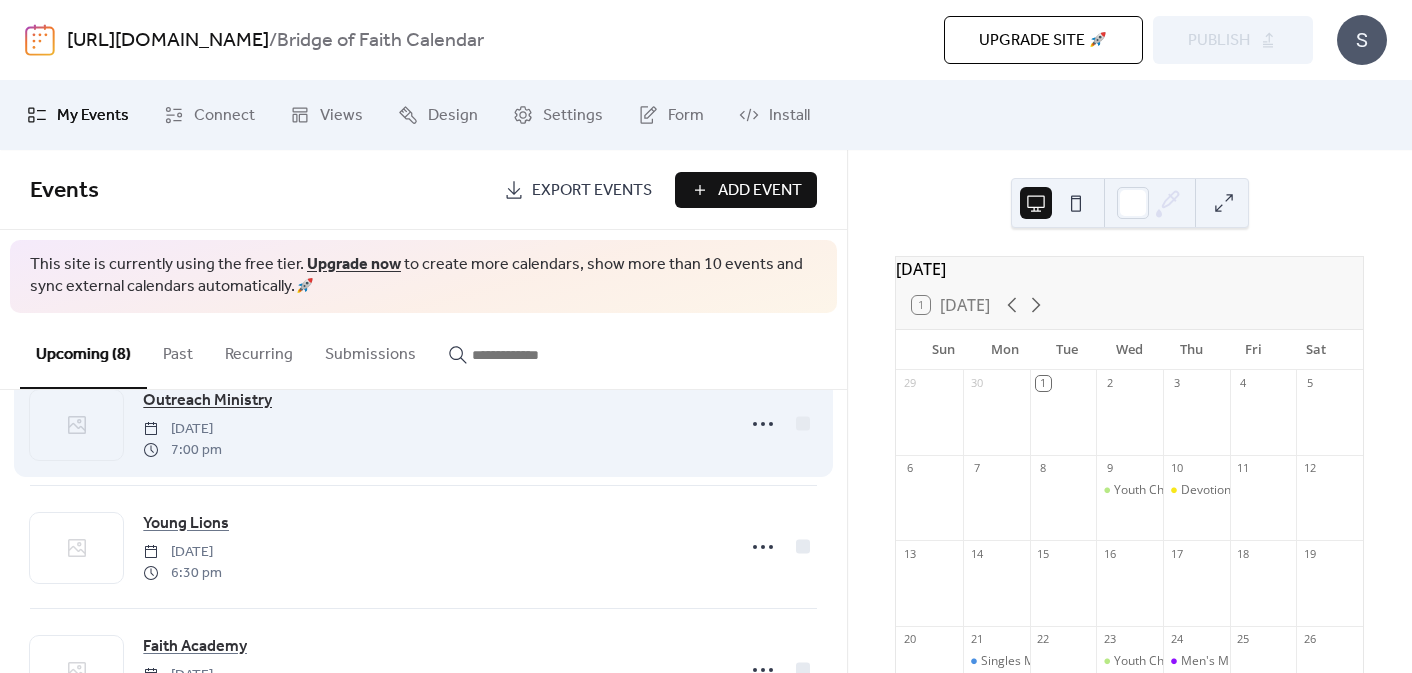 click on "Outreach Ministry" at bounding box center (207, 401) 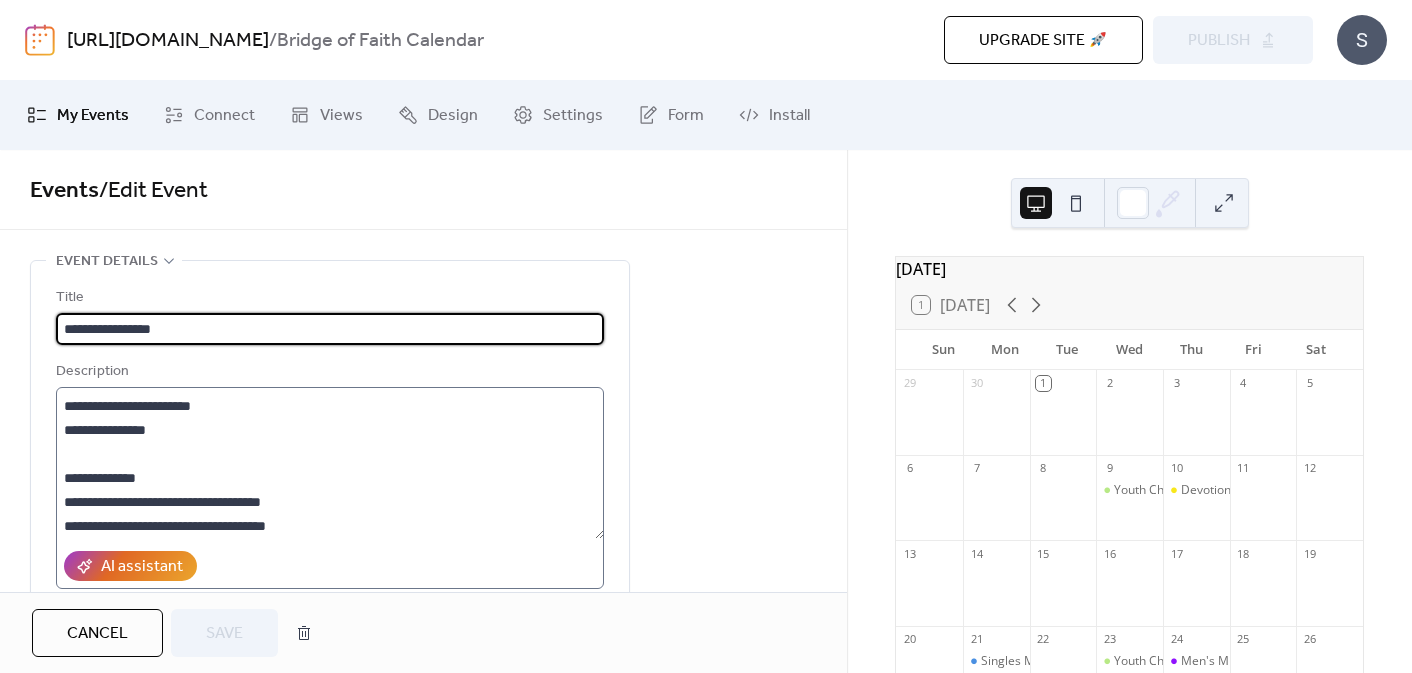 scroll, scrollTop: 144, scrollLeft: 0, axis: vertical 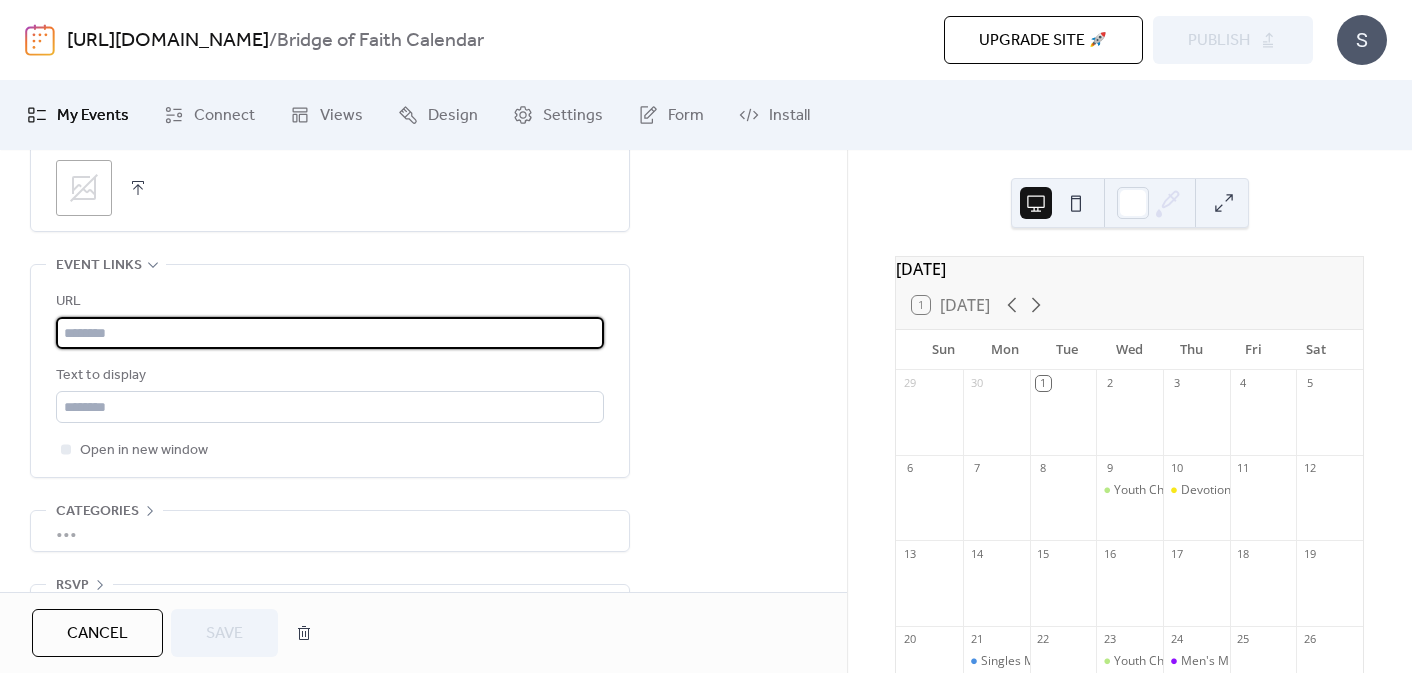 click at bounding box center (330, 333) 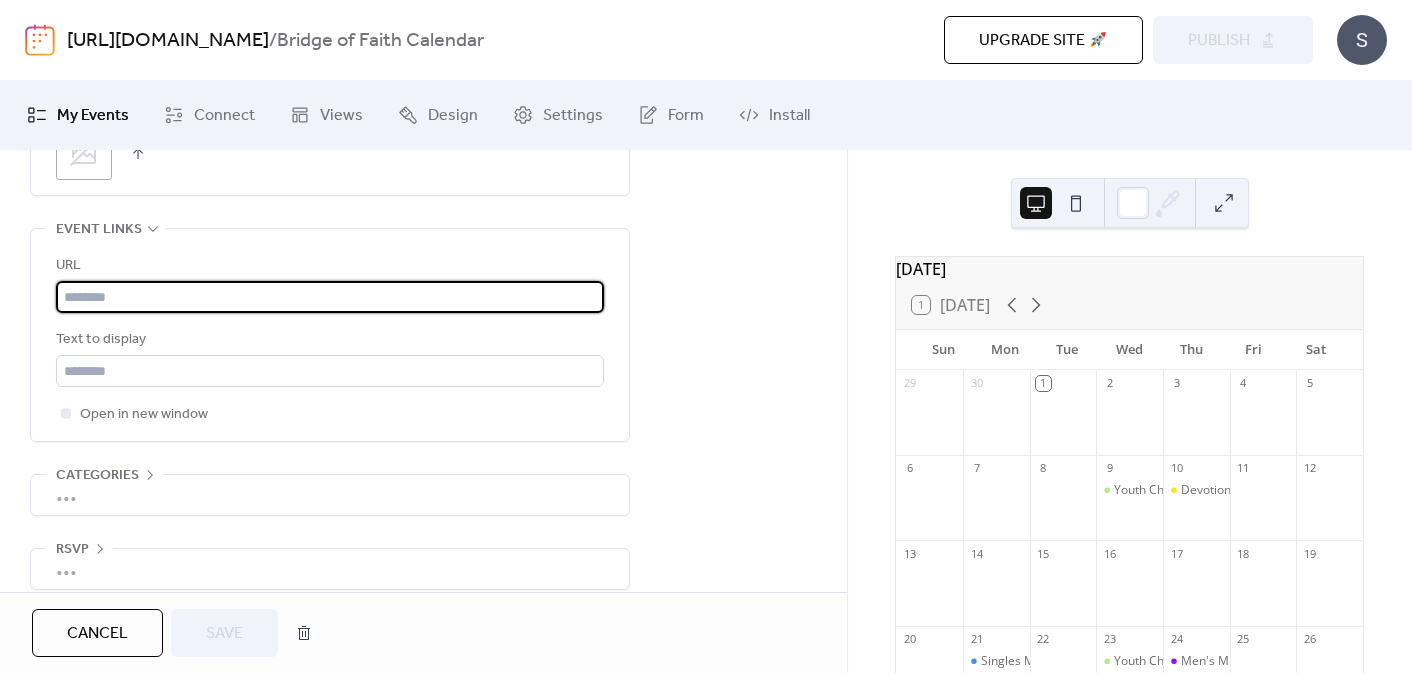 scroll, scrollTop: 1125, scrollLeft: 0, axis: vertical 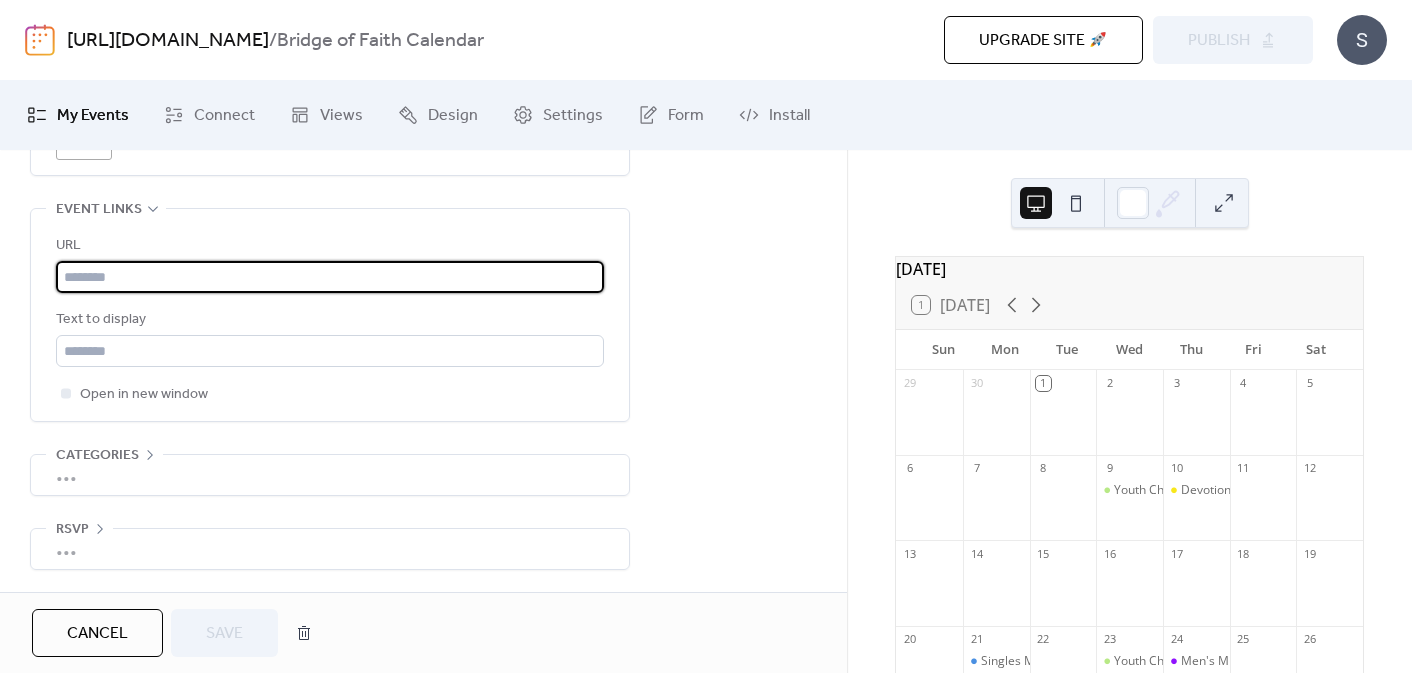 paste on "**********" 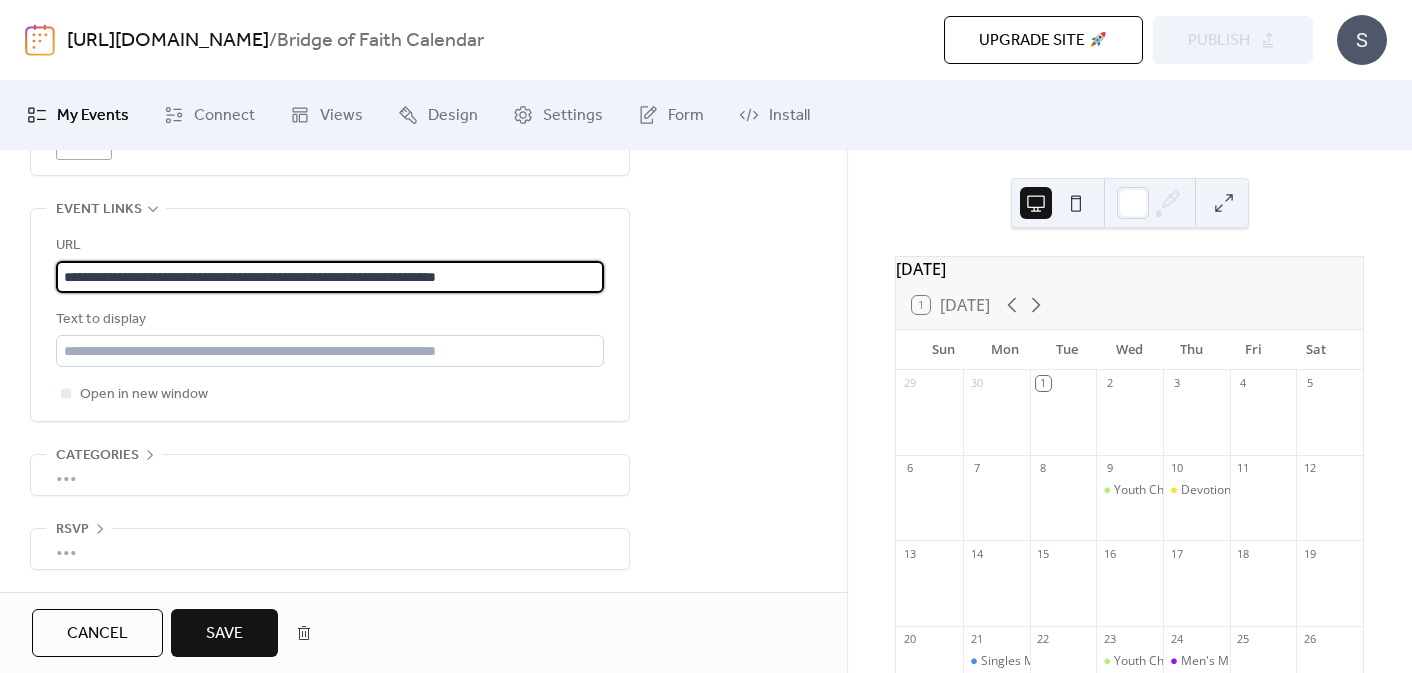 scroll, scrollTop: 0, scrollLeft: 10, axis: horizontal 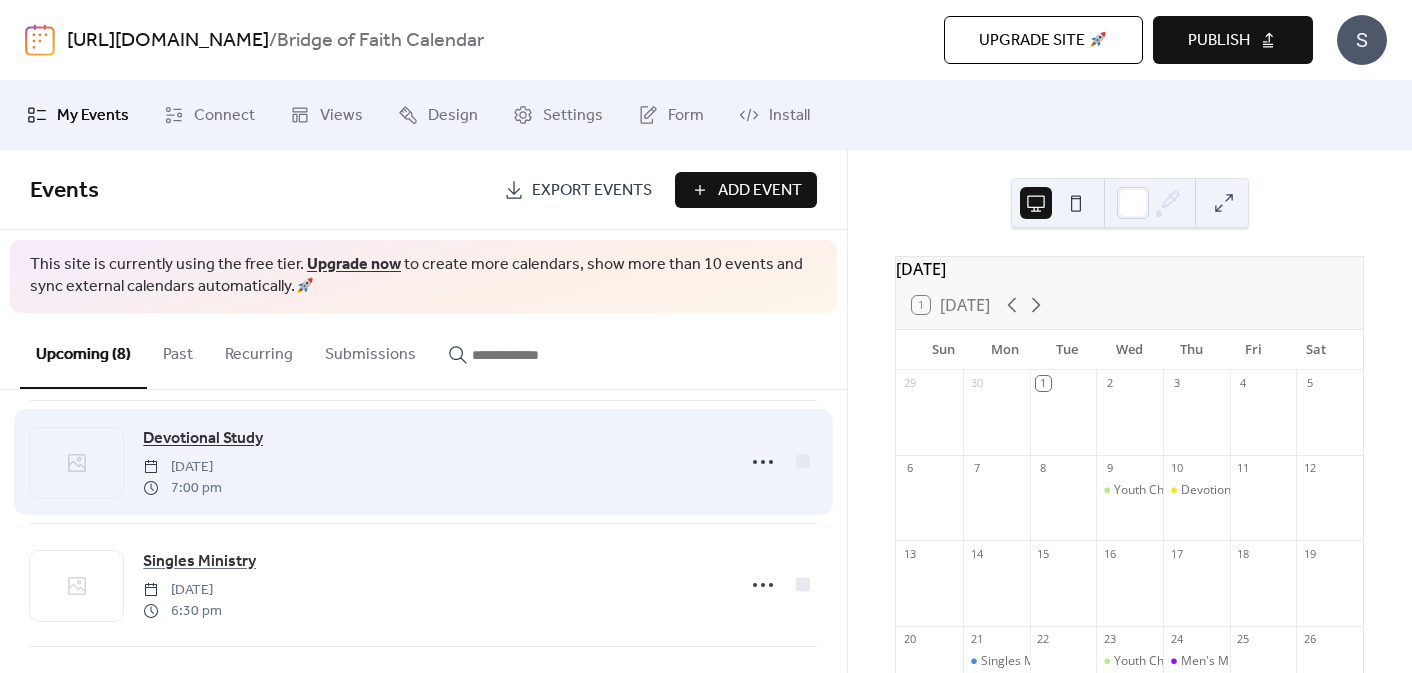 click on "Devotional Study" at bounding box center [203, 439] 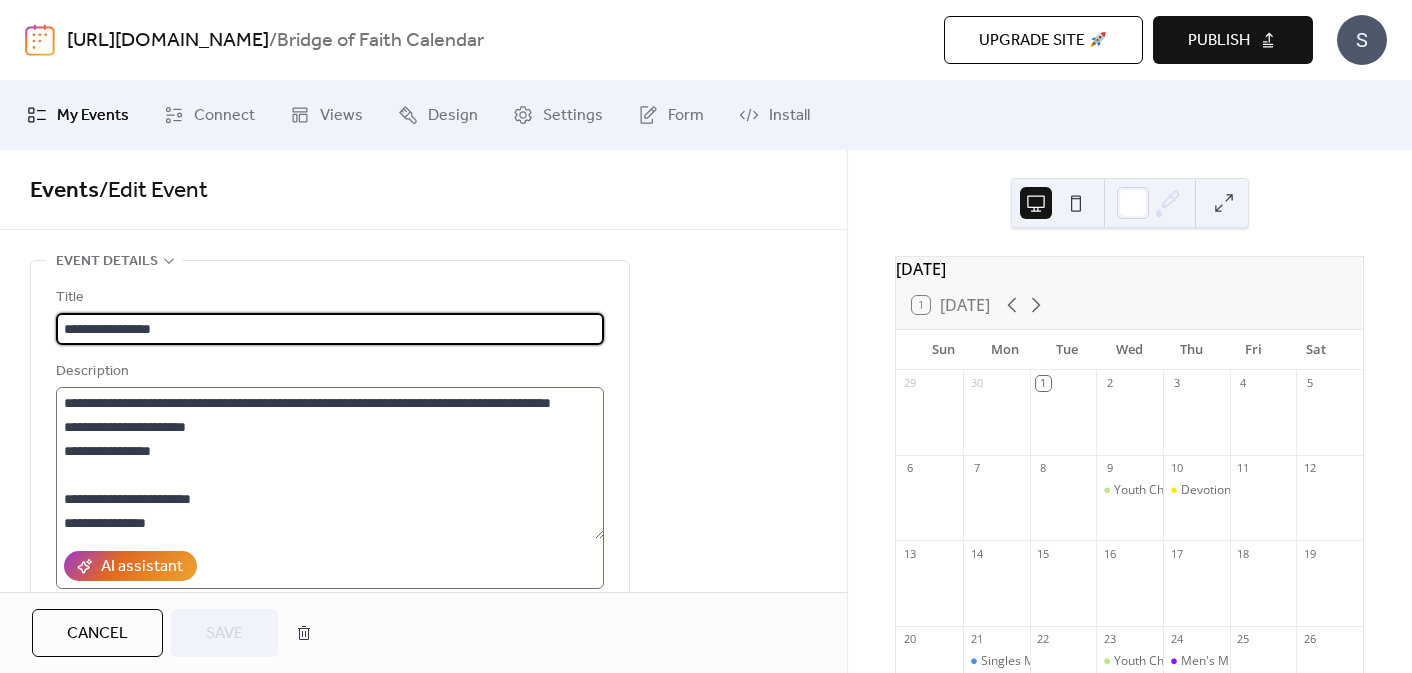 scroll, scrollTop: 120, scrollLeft: 0, axis: vertical 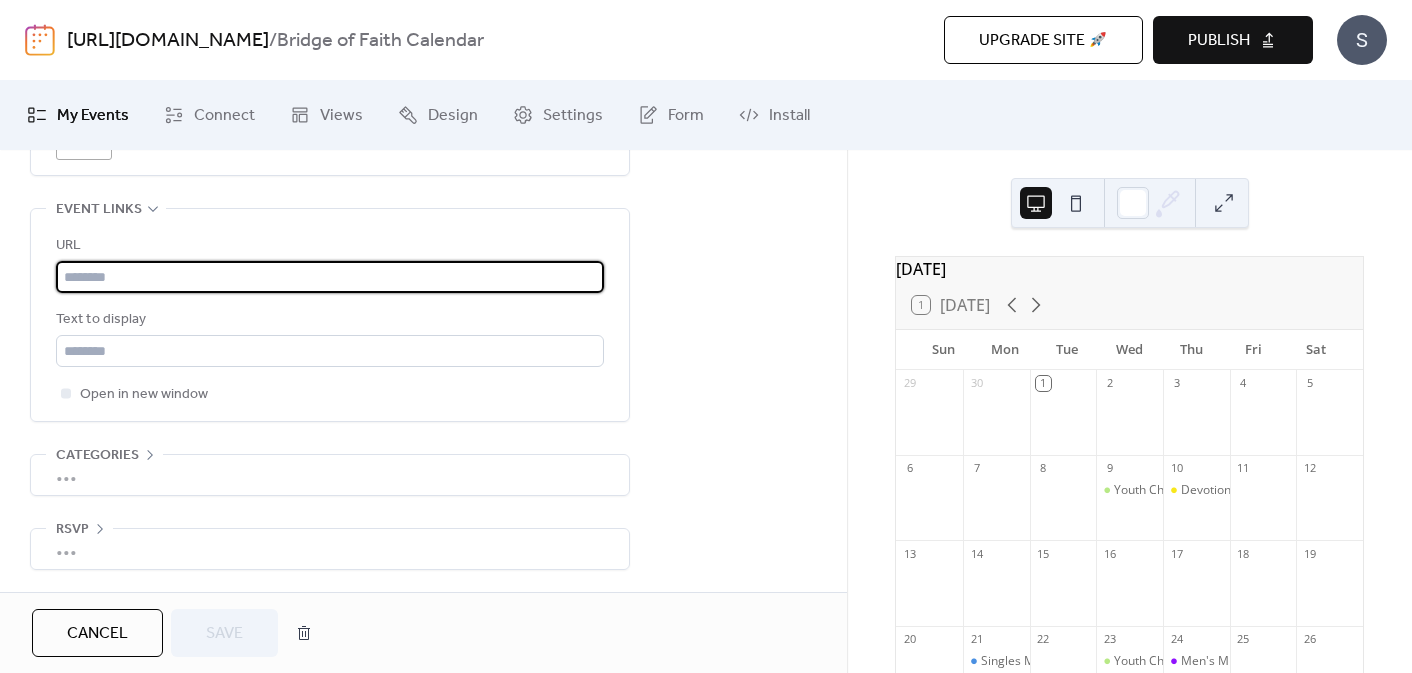 click at bounding box center (330, 277) 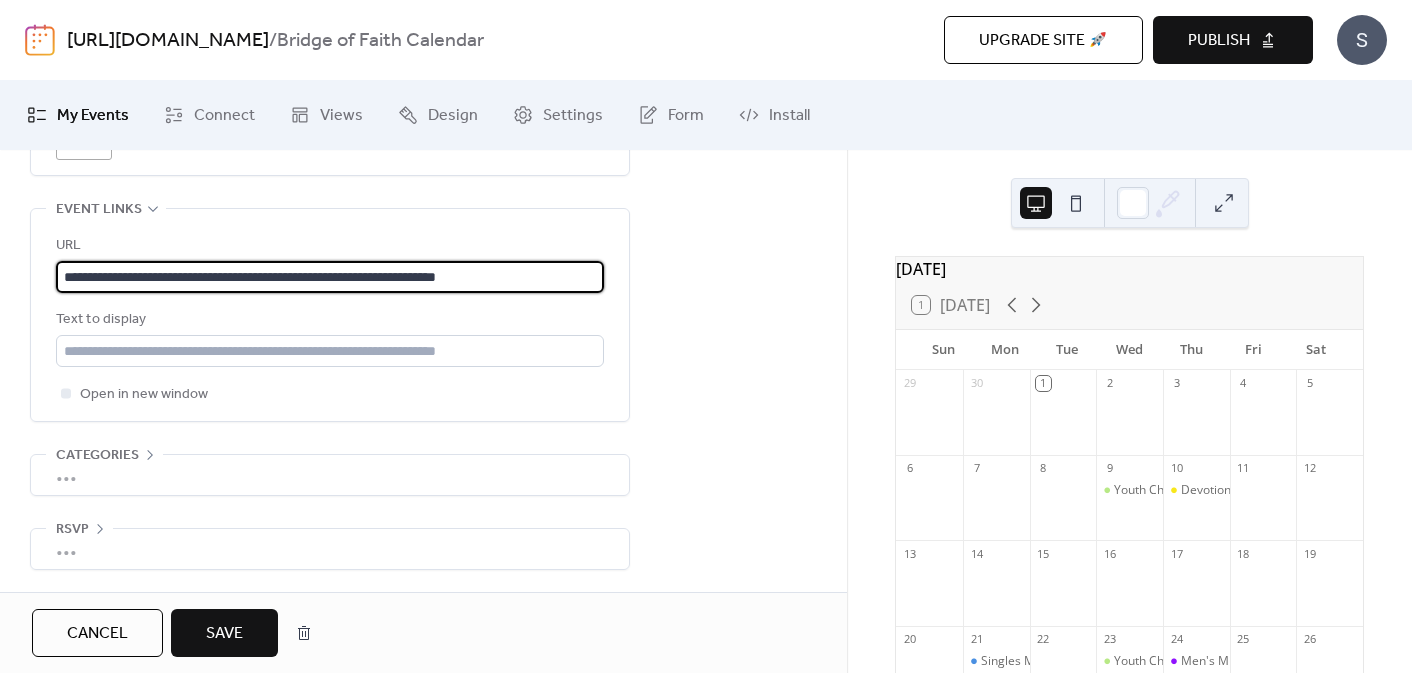 scroll, scrollTop: 0, scrollLeft: 2, axis: horizontal 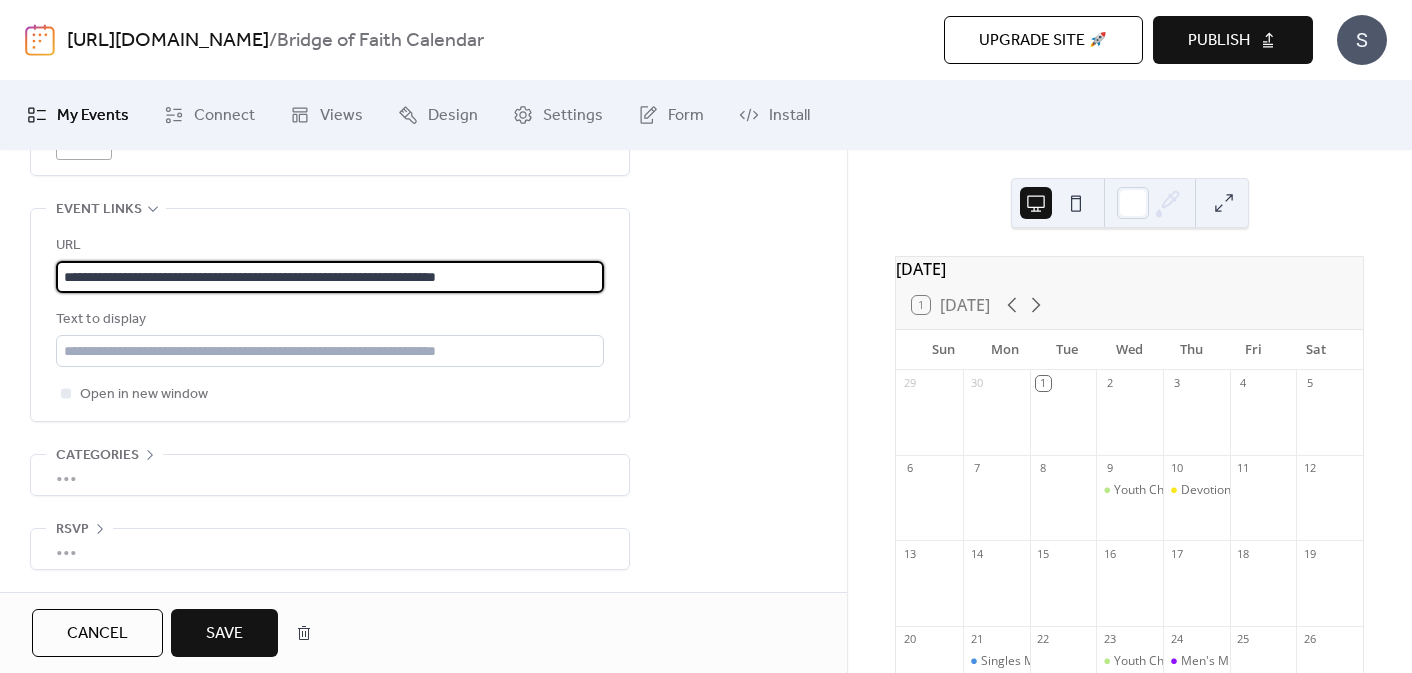 type on "**********" 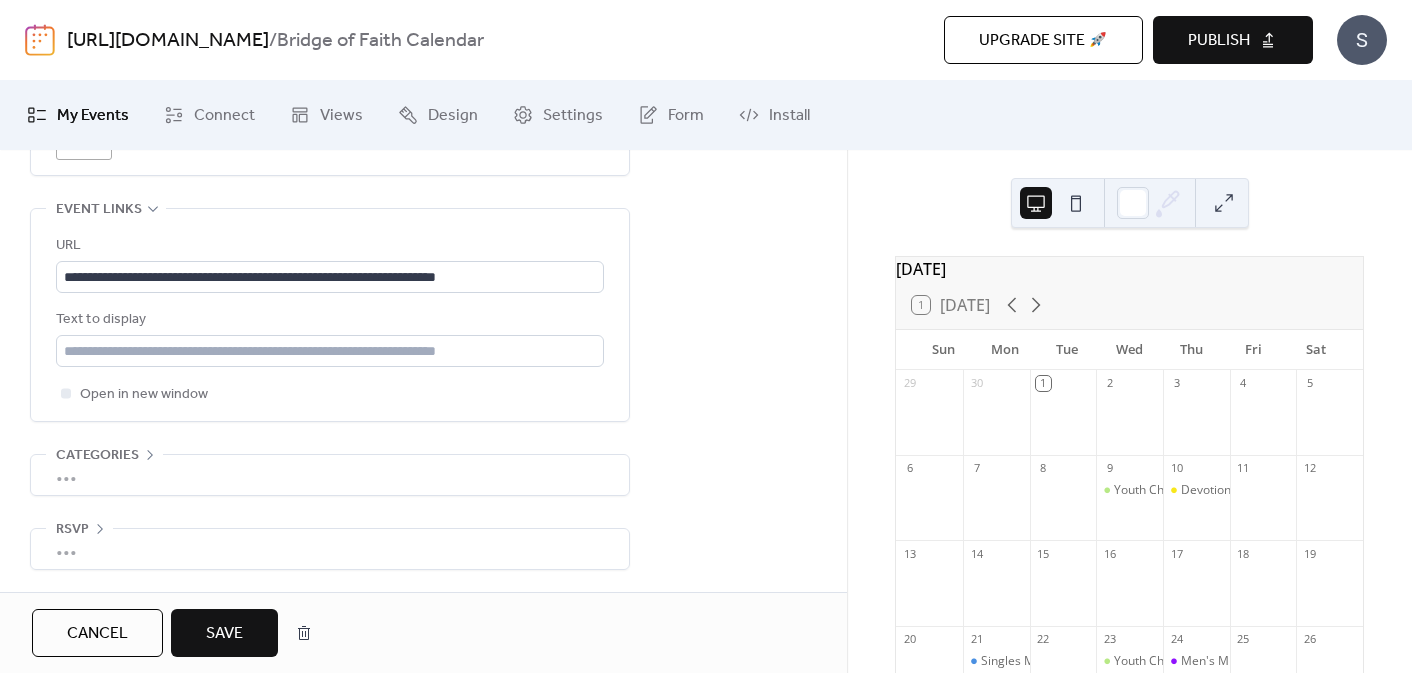 click on "Save" at bounding box center [224, 634] 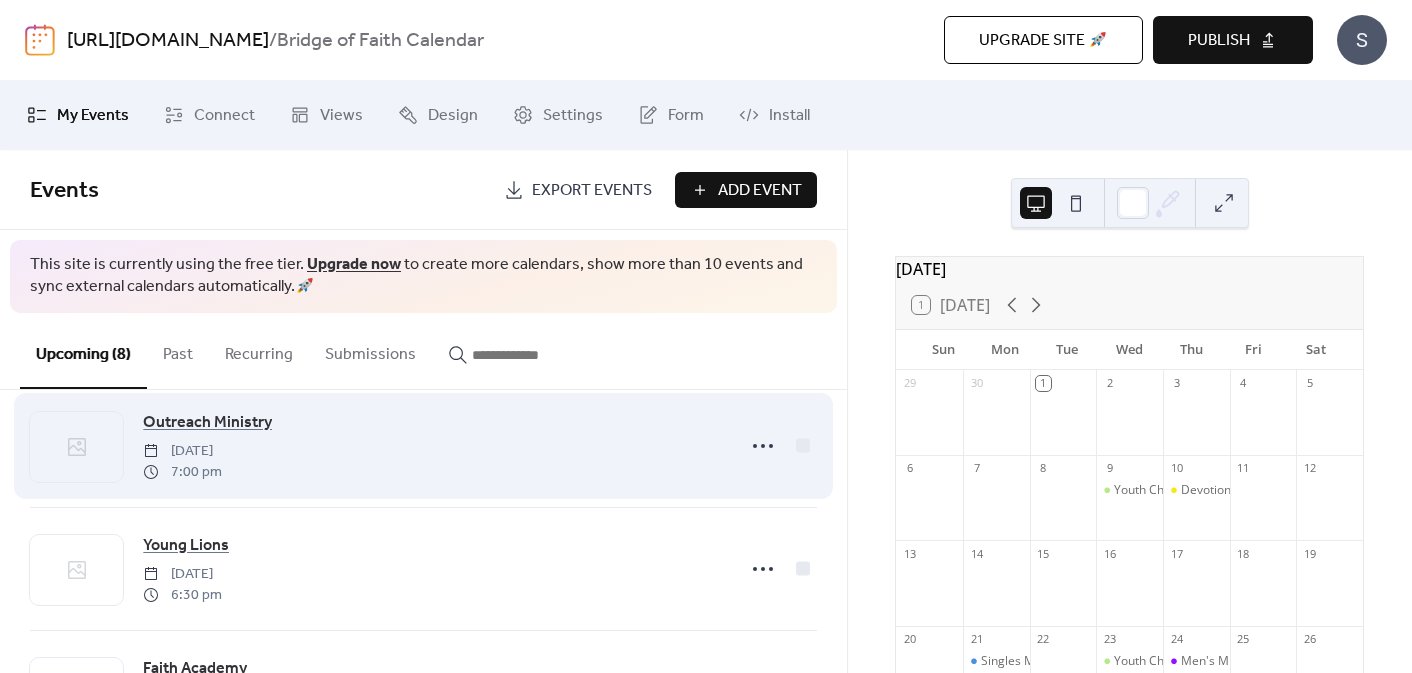 scroll, scrollTop: 649, scrollLeft: 0, axis: vertical 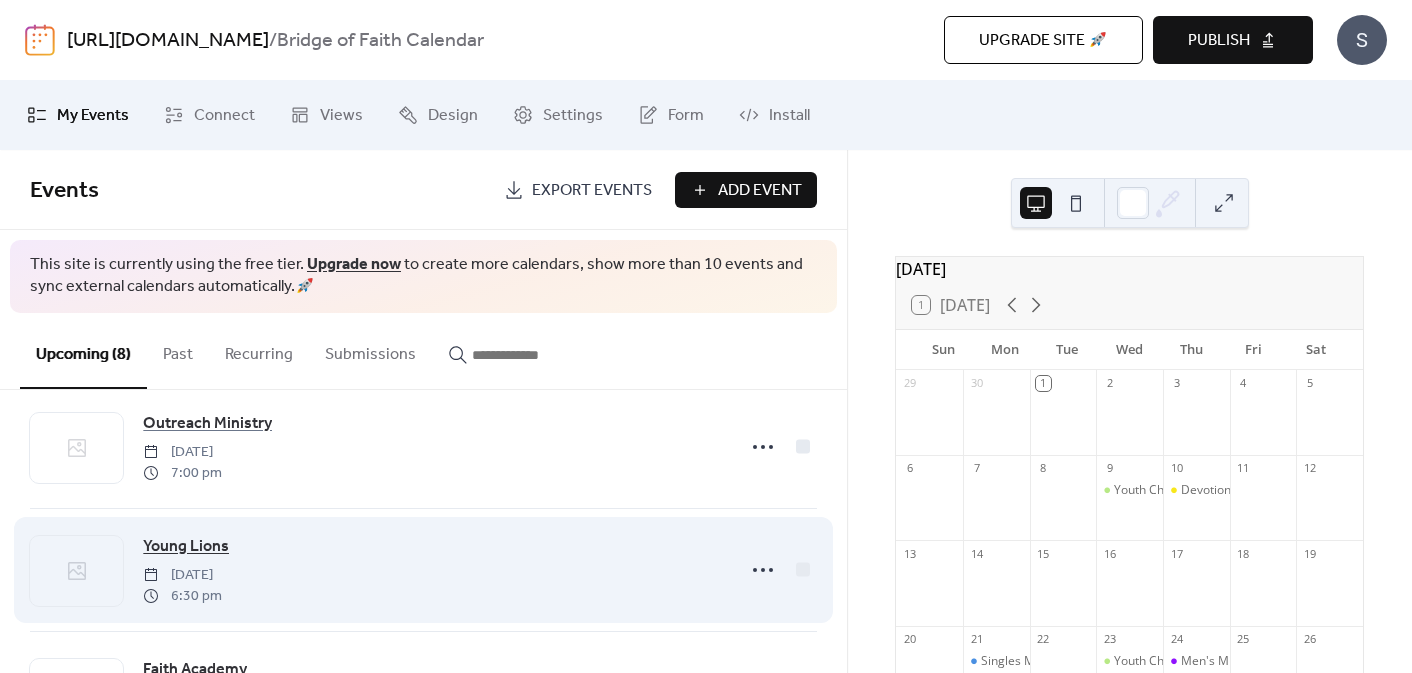 click on "Young Lions" at bounding box center (186, 547) 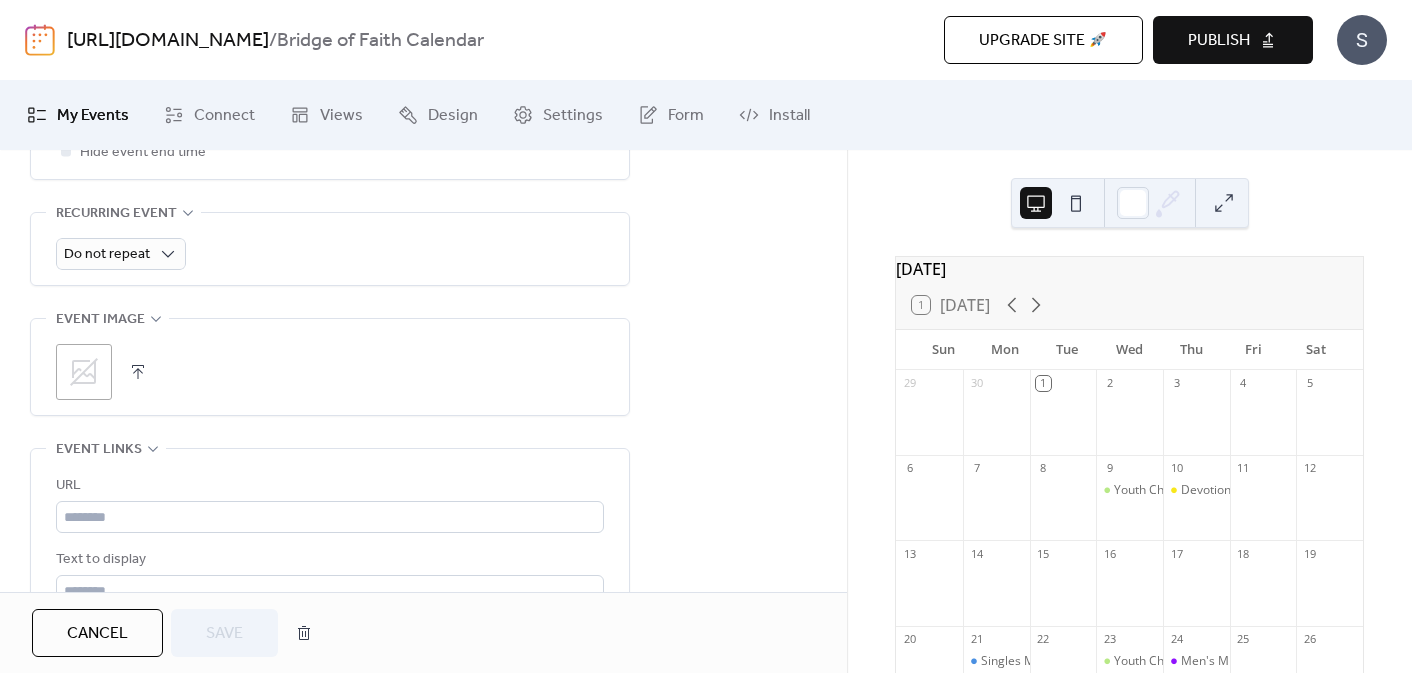 scroll, scrollTop: 1125, scrollLeft: 0, axis: vertical 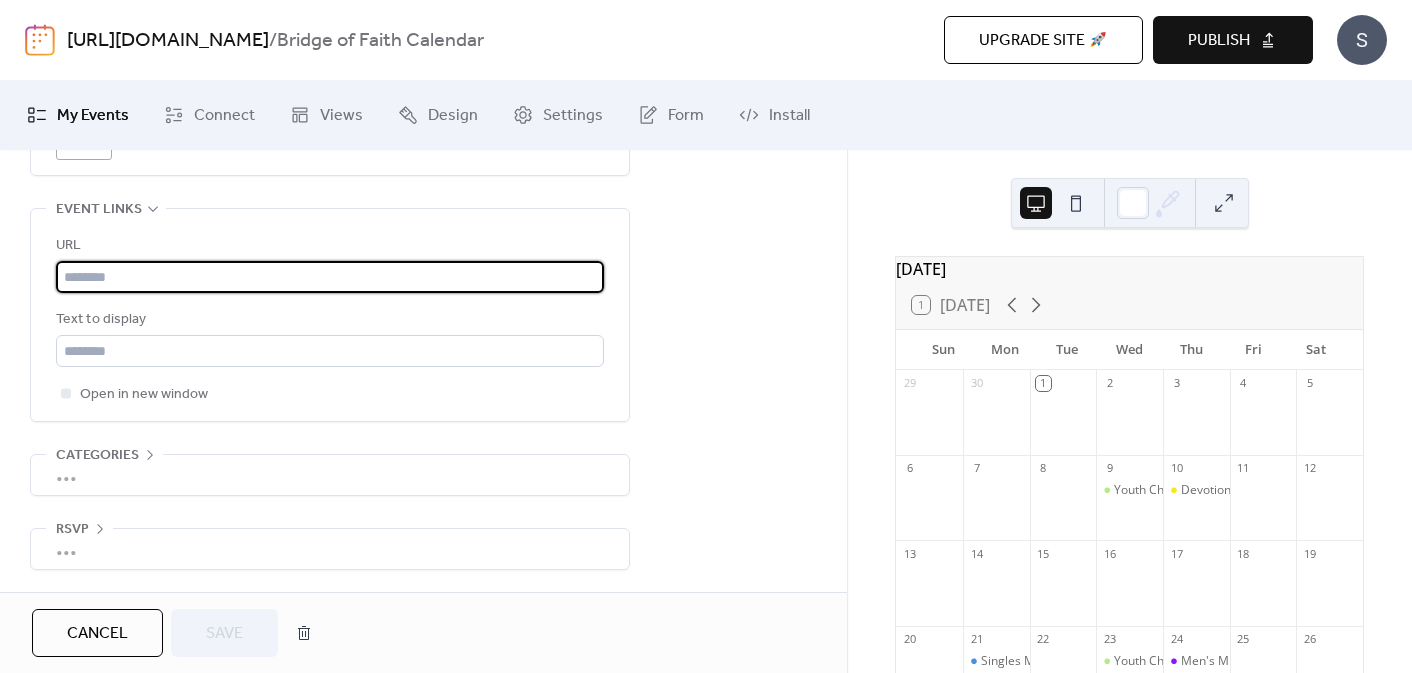 click at bounding box center (330, 277) 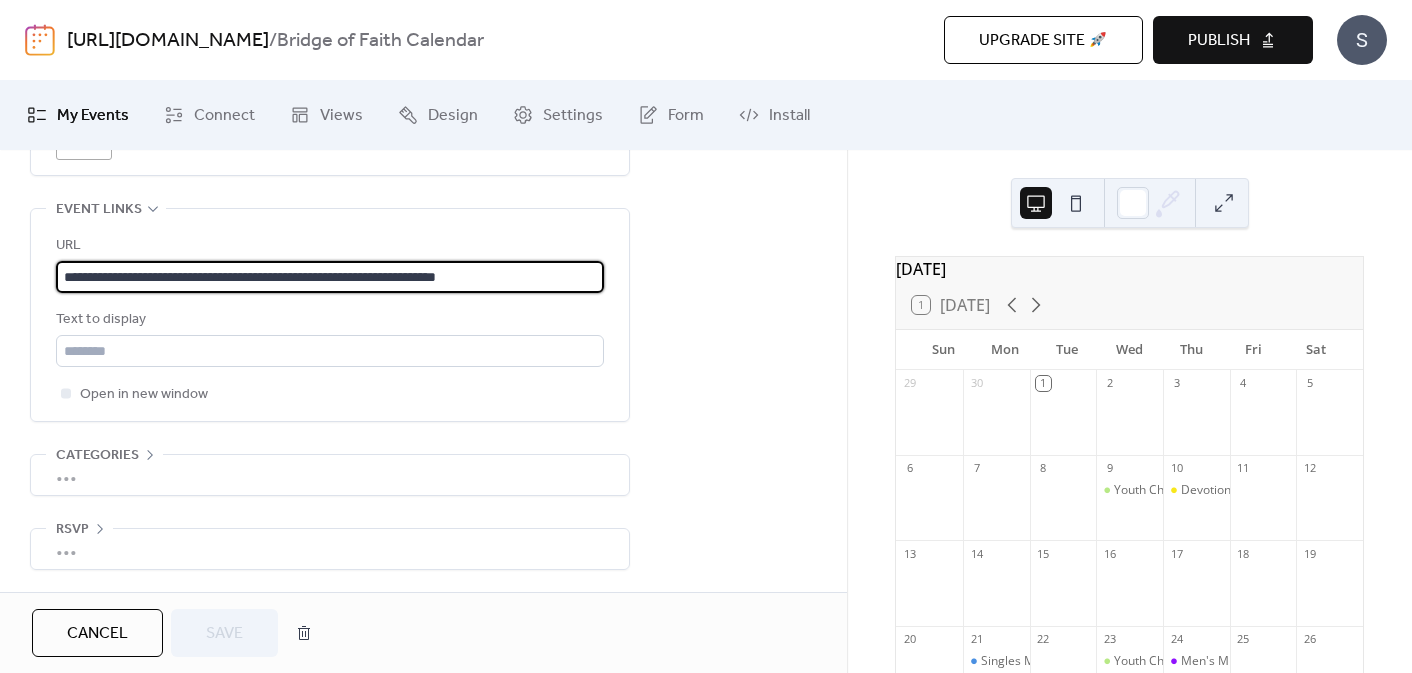 scroll, scrollTop: 0, scrollLeft: 41, axis: horizontal 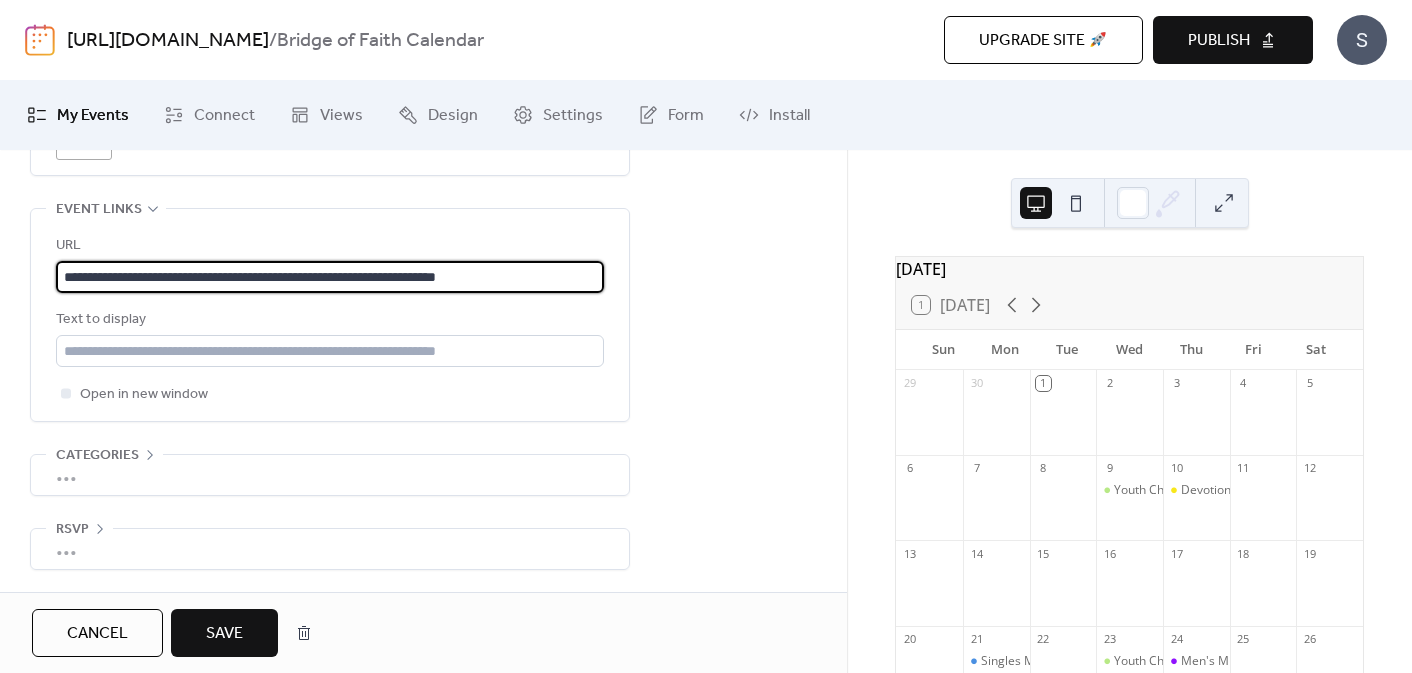 type on "**********" 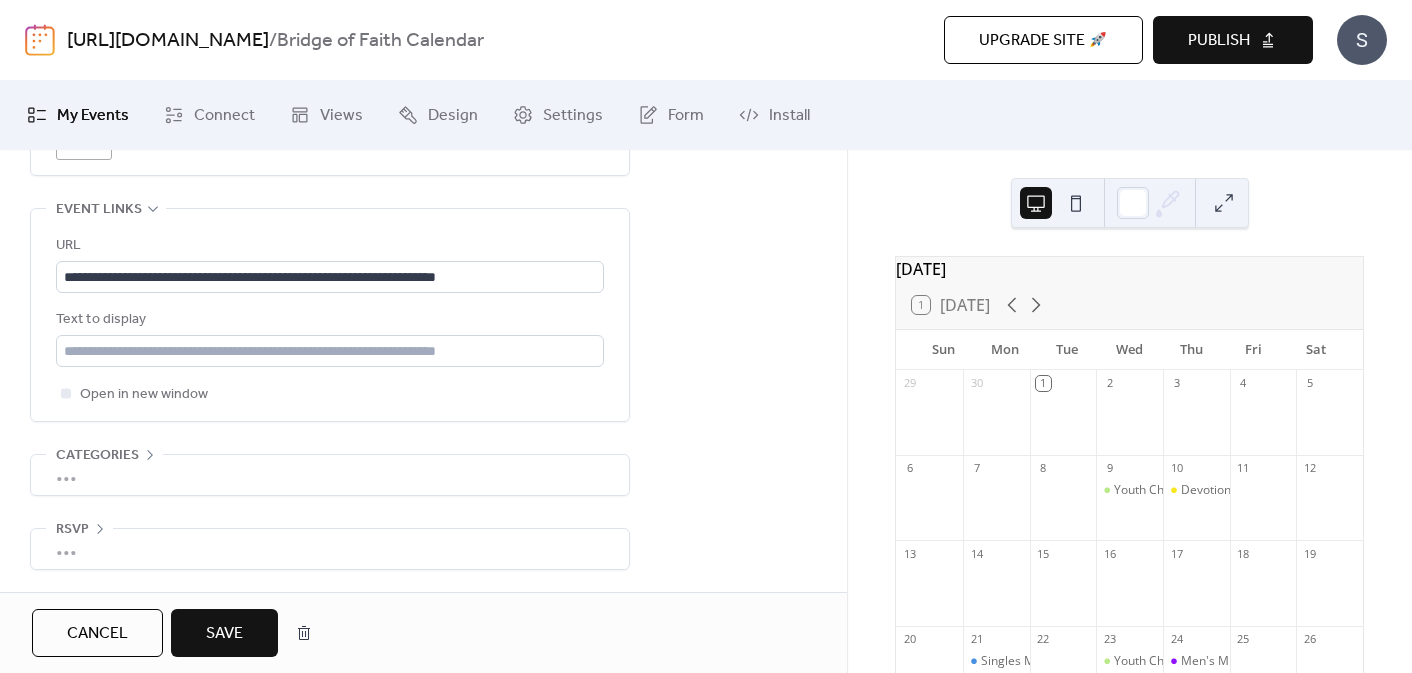 scroll, scrollTop: 0, scrollLeft: 0, axis: both 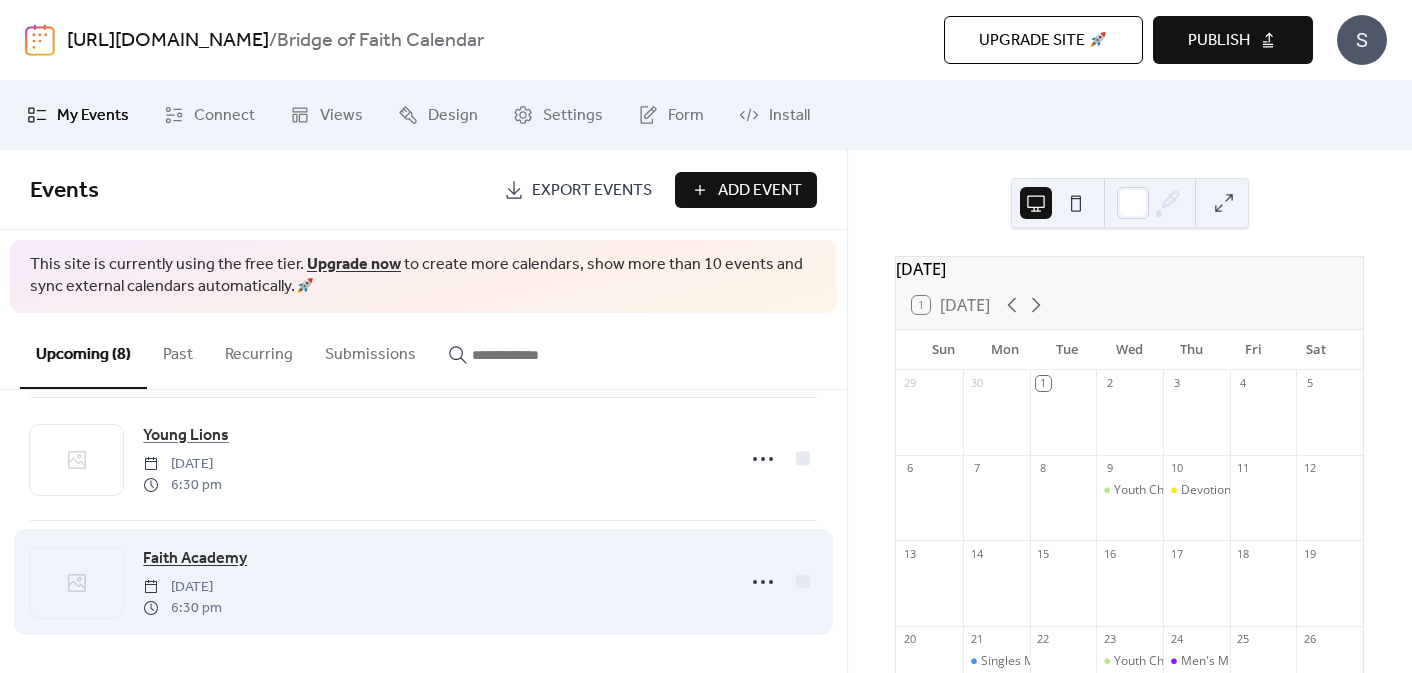 click on "Faith Academy" at bounding box center [195, 559] 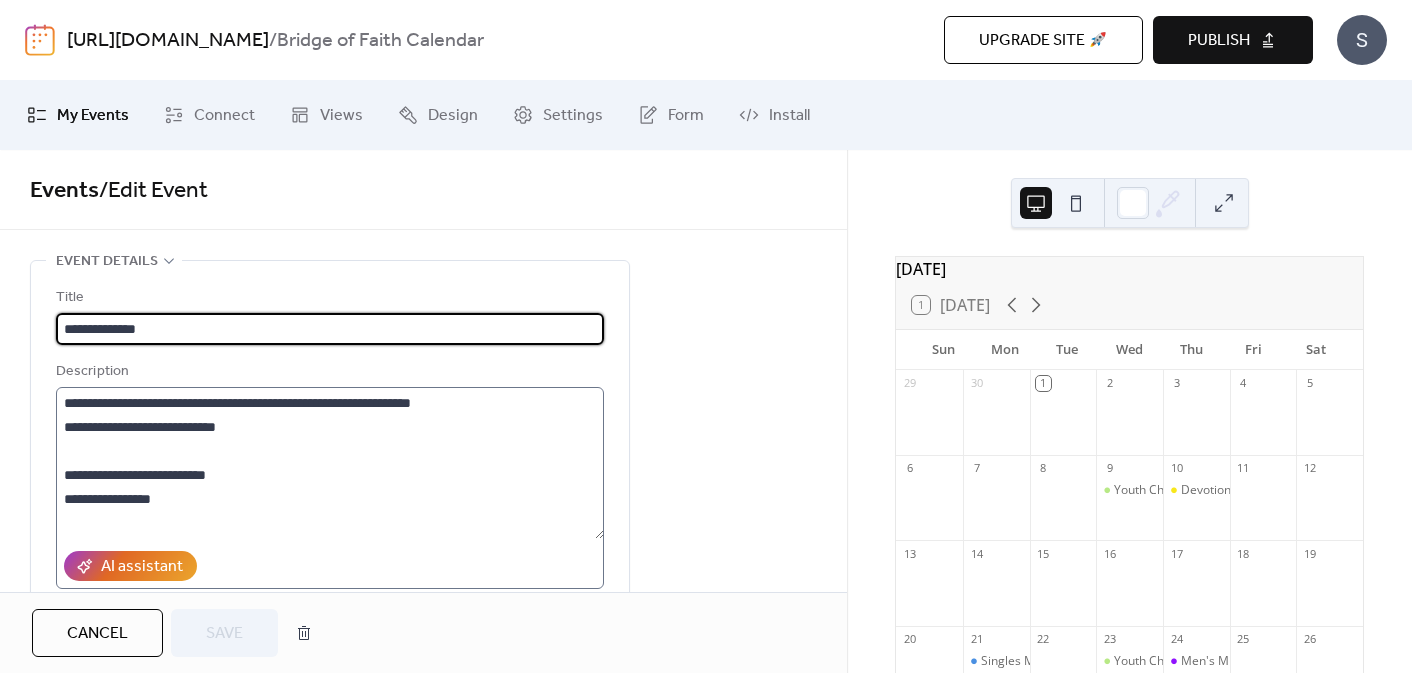 scroll, scrollTop: 120, scrollLeft: 0, axis: vertical 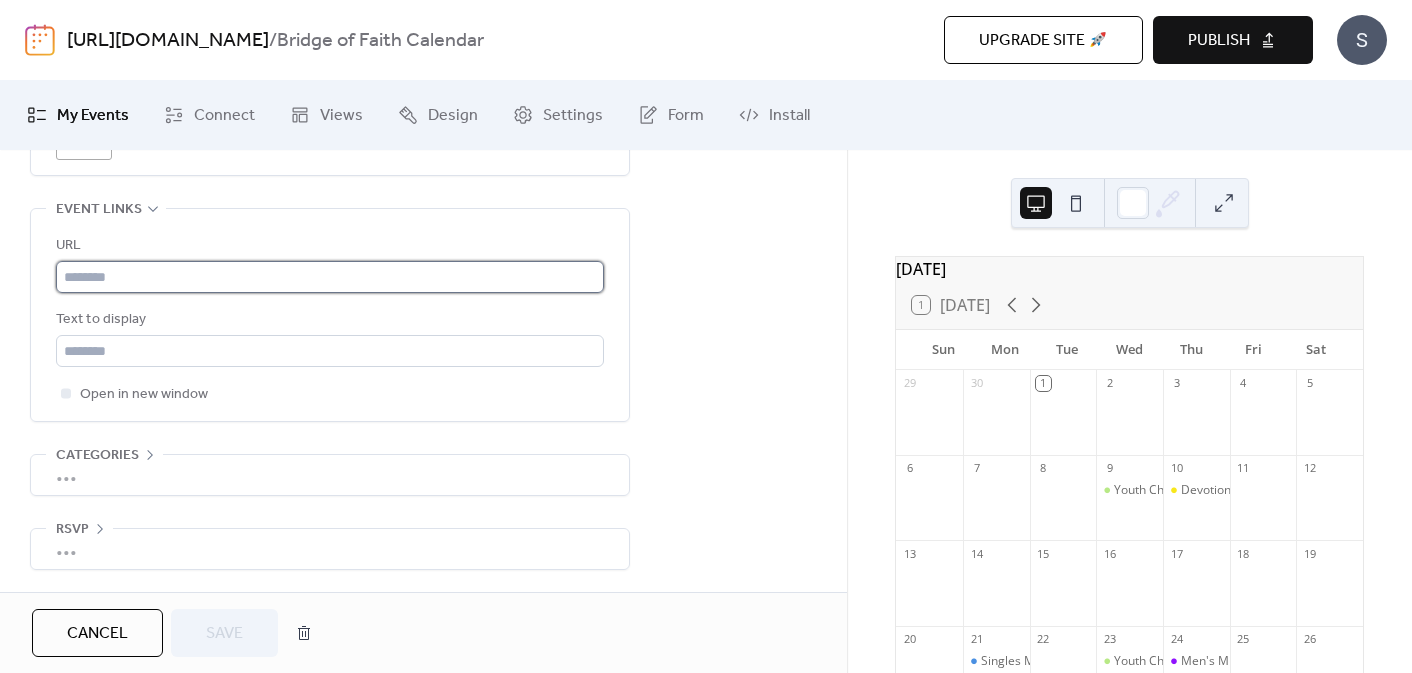 click at bounding box center (330, 277) 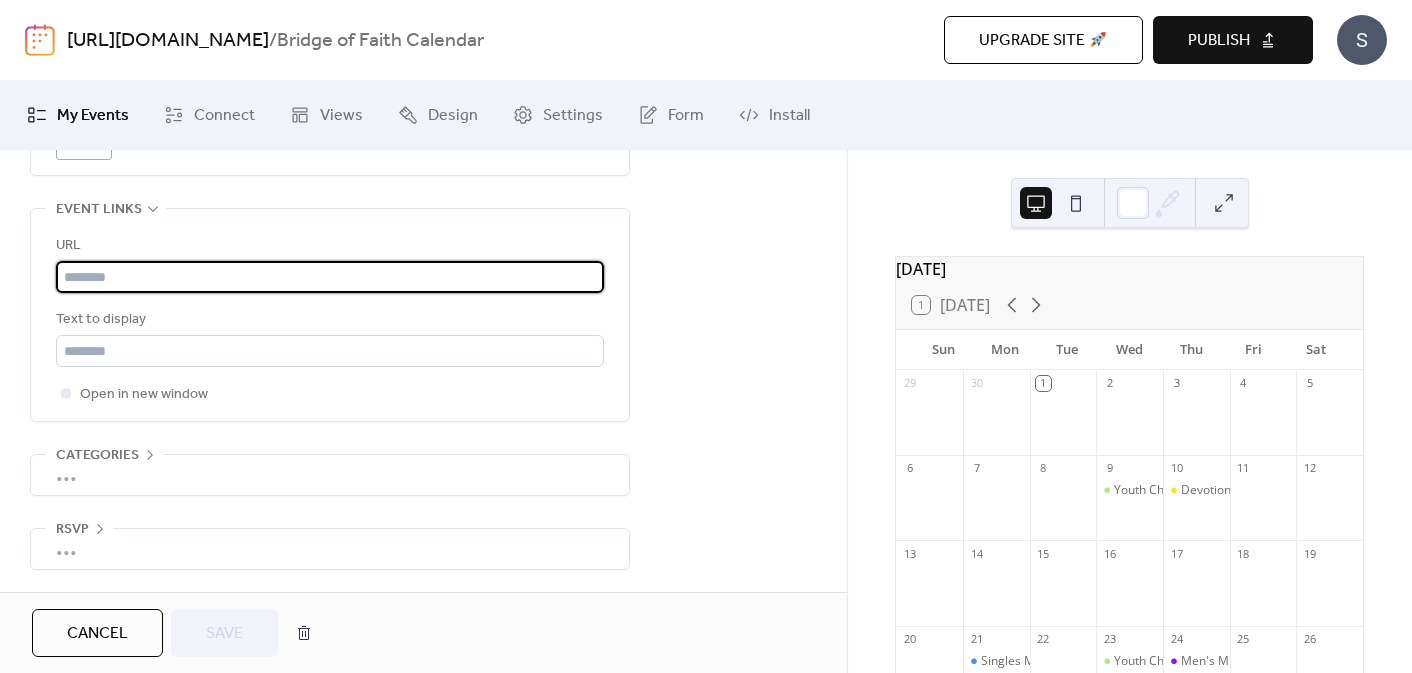 paste on "**********" 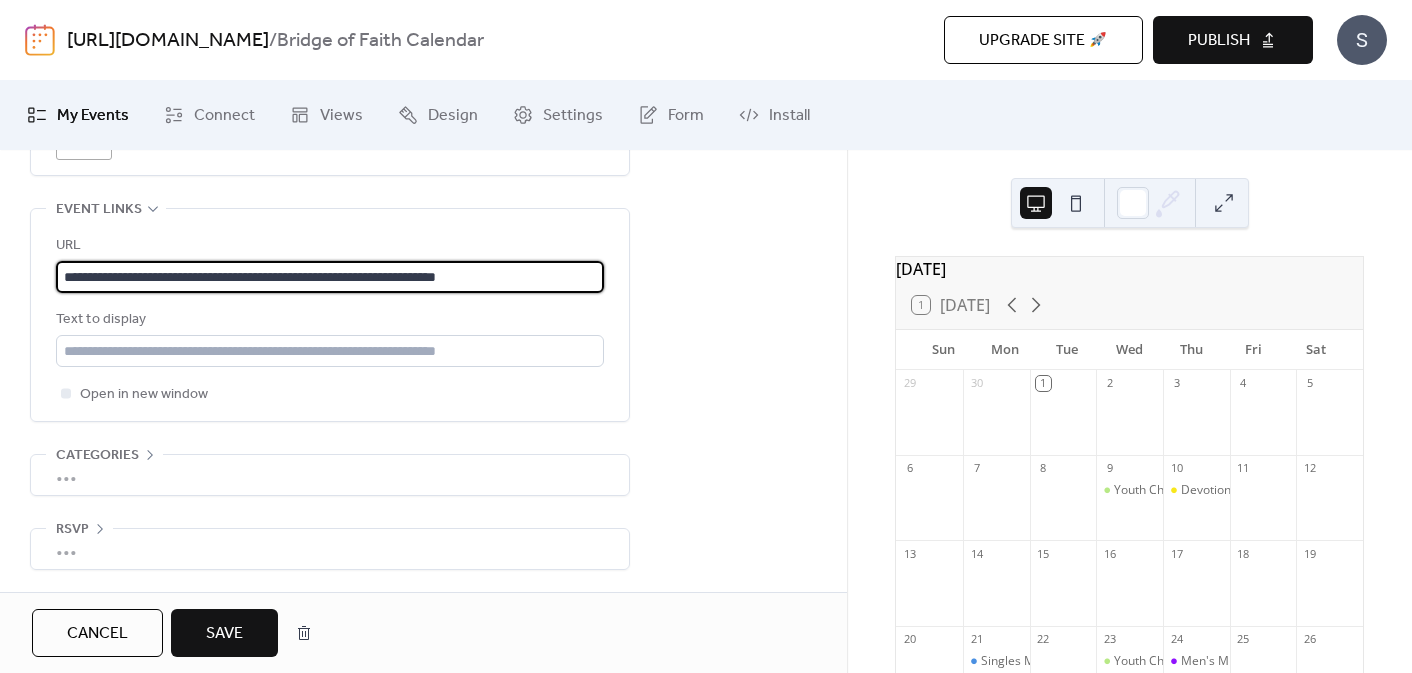 scroll, scrollTop: 0, scrollLeft: 12, axis: horizontal 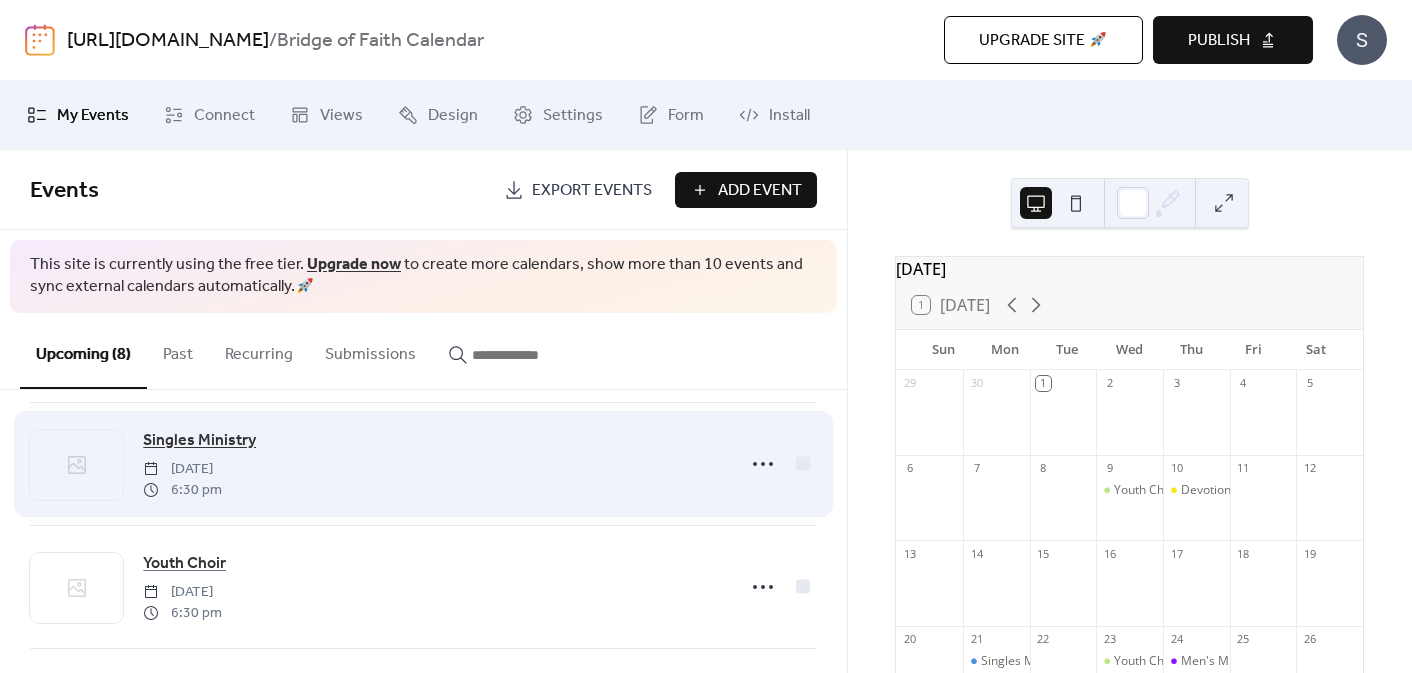 click on "Singles Ministry" at bounding box center (199, 441) 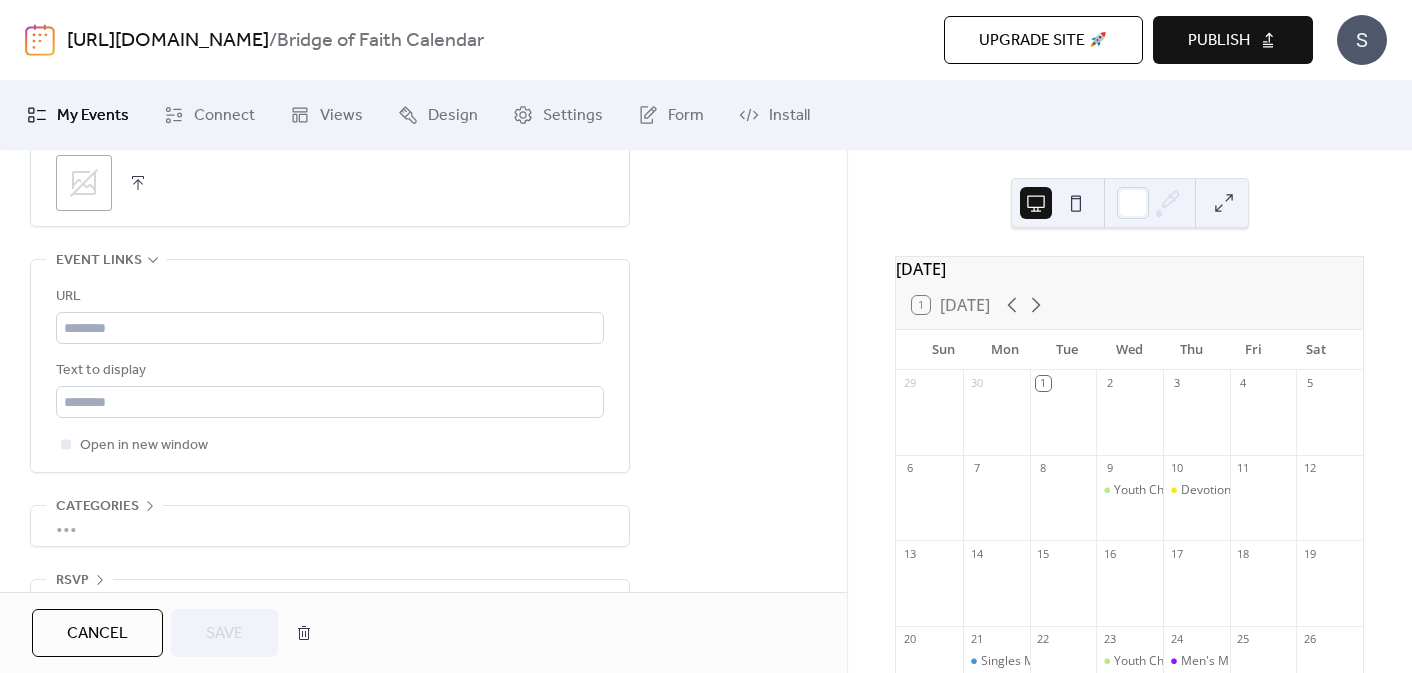 scroll, scrollTop: 1104, scrollLeft: 0, axis: vertical 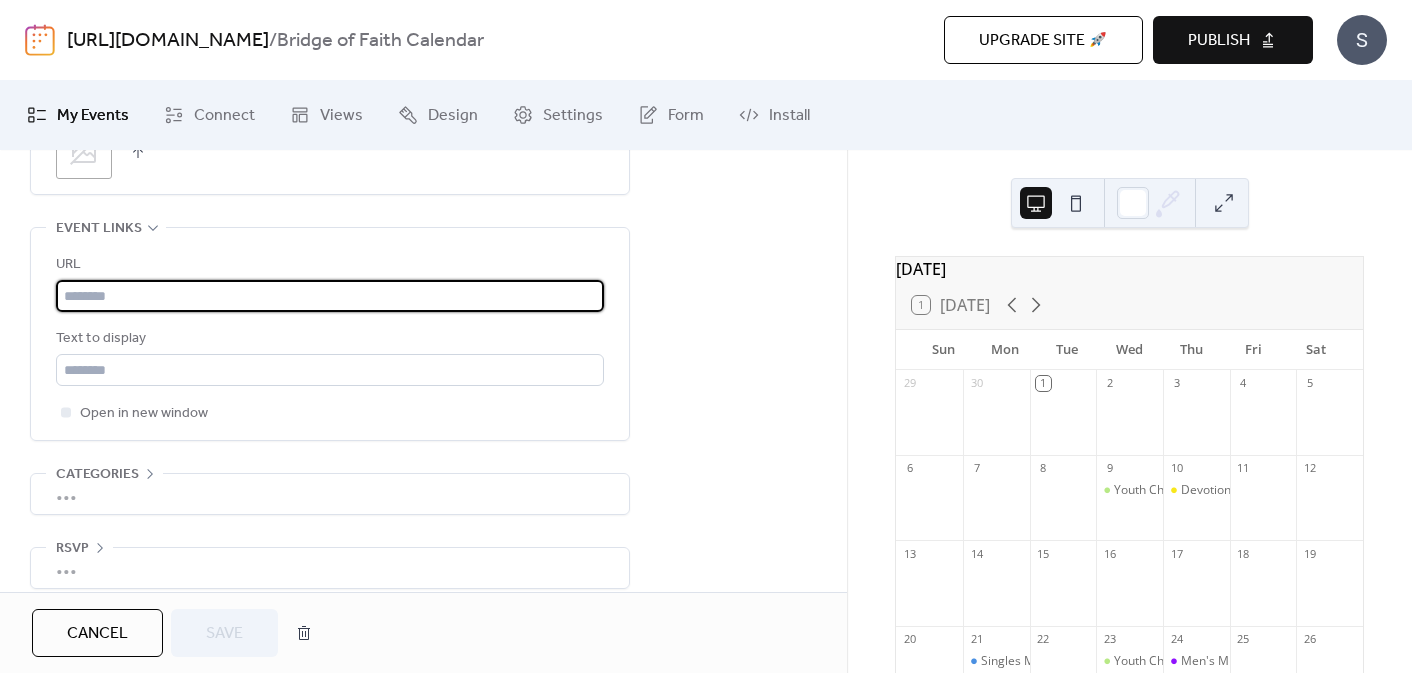 click at bounding box center [330, 296] 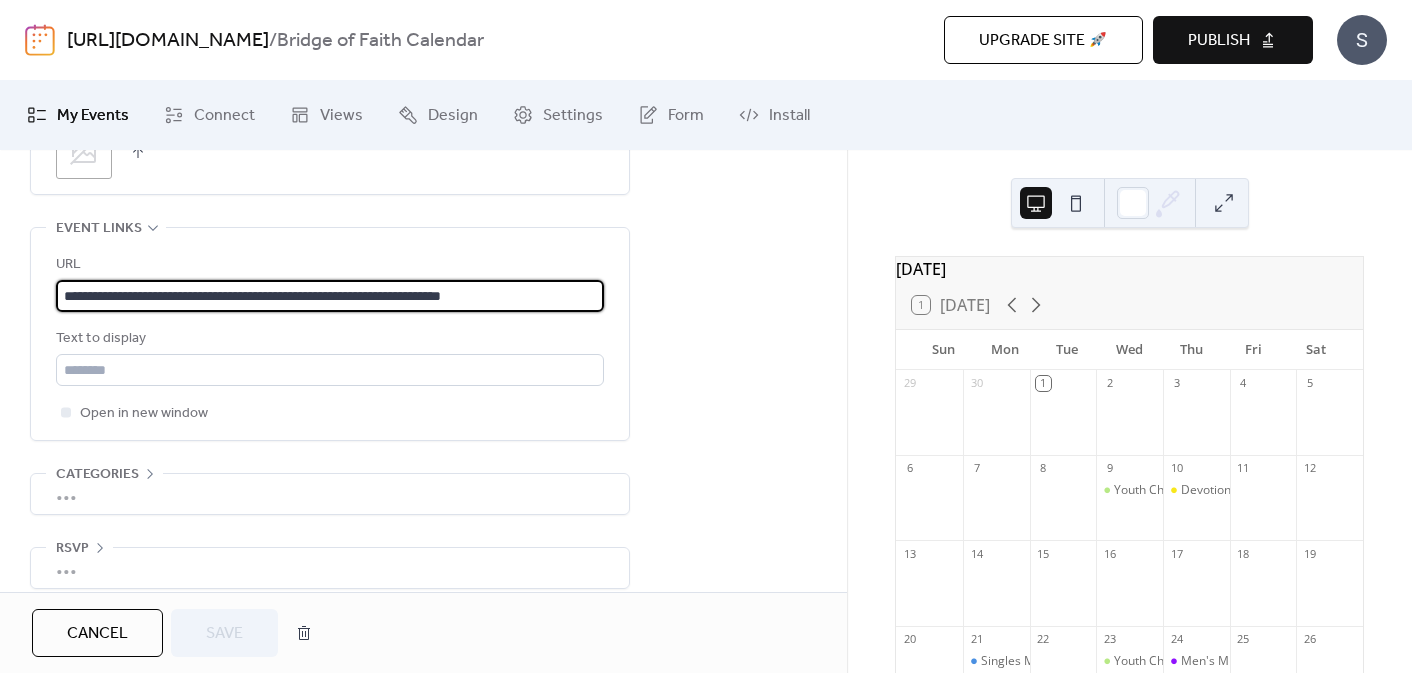 scroll, scrollTop: 0, scrollLeft: 38, axis: horizontal 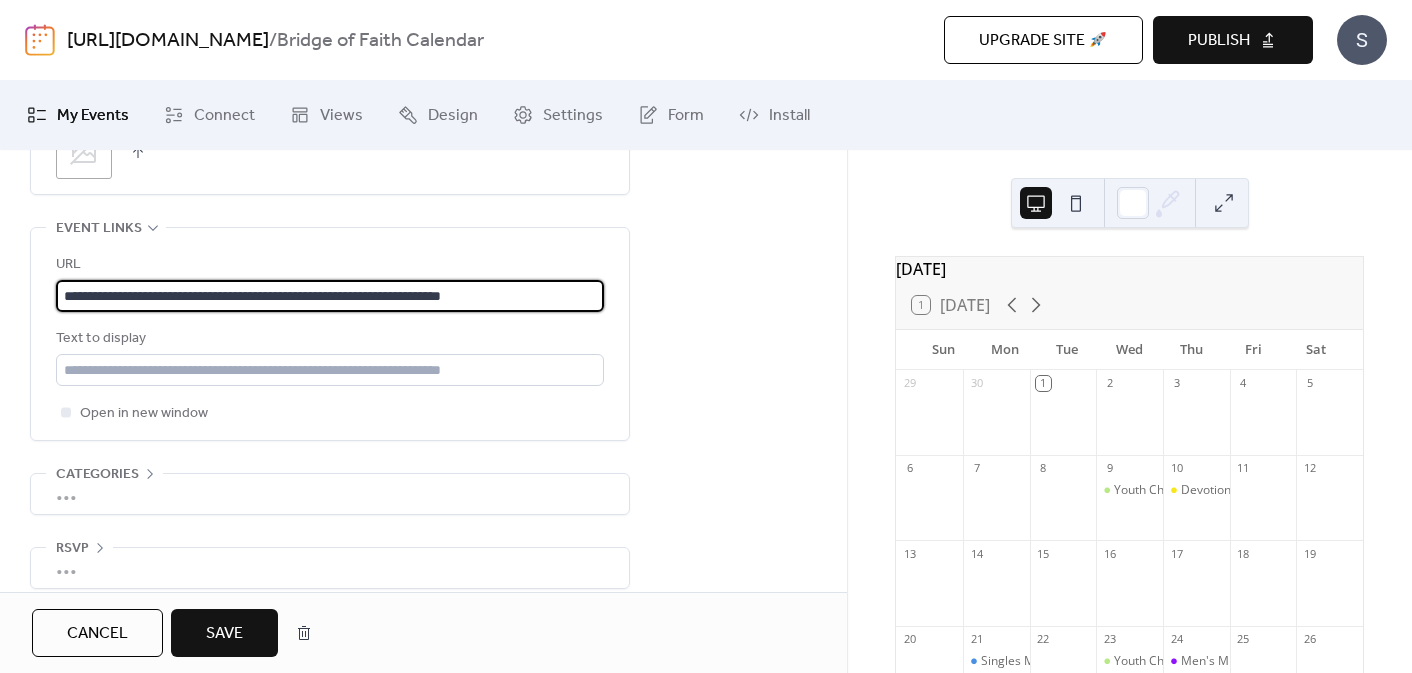 type on "**********" 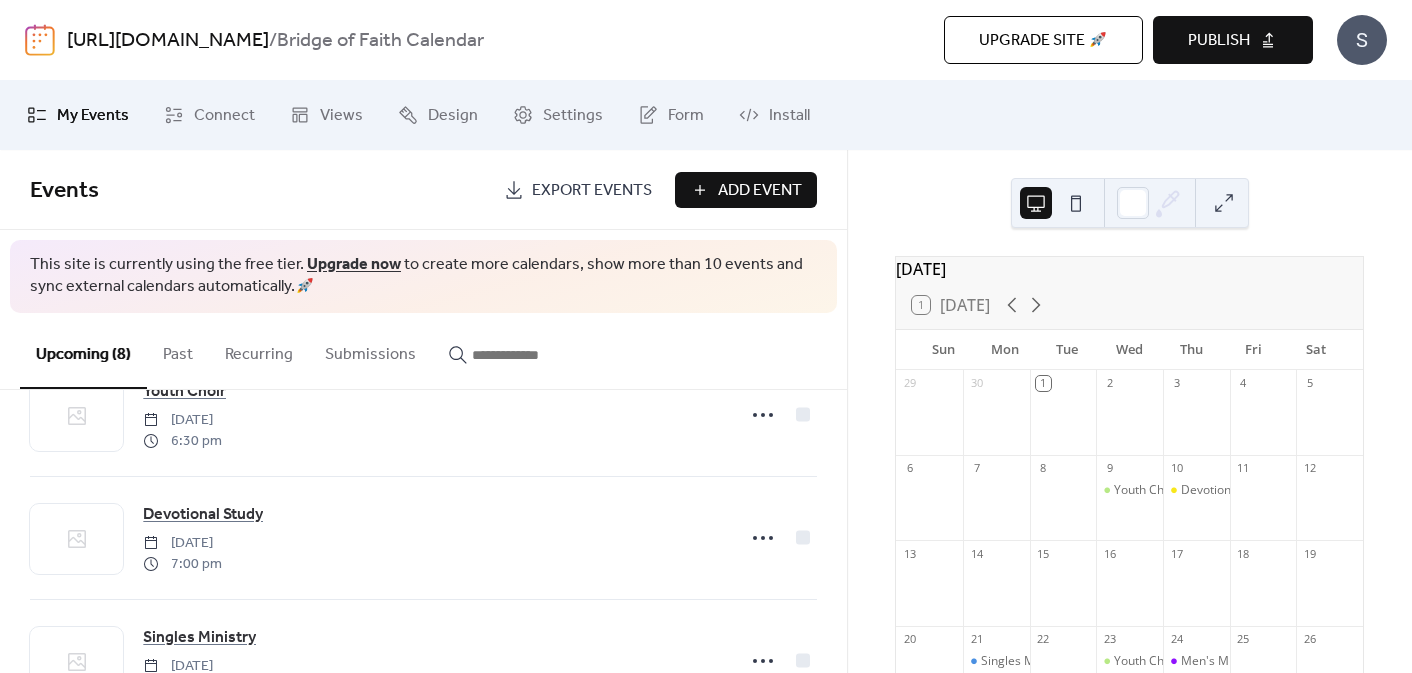 scroll, scrollTop: 58, scrollLeft: 0, axis: vertical 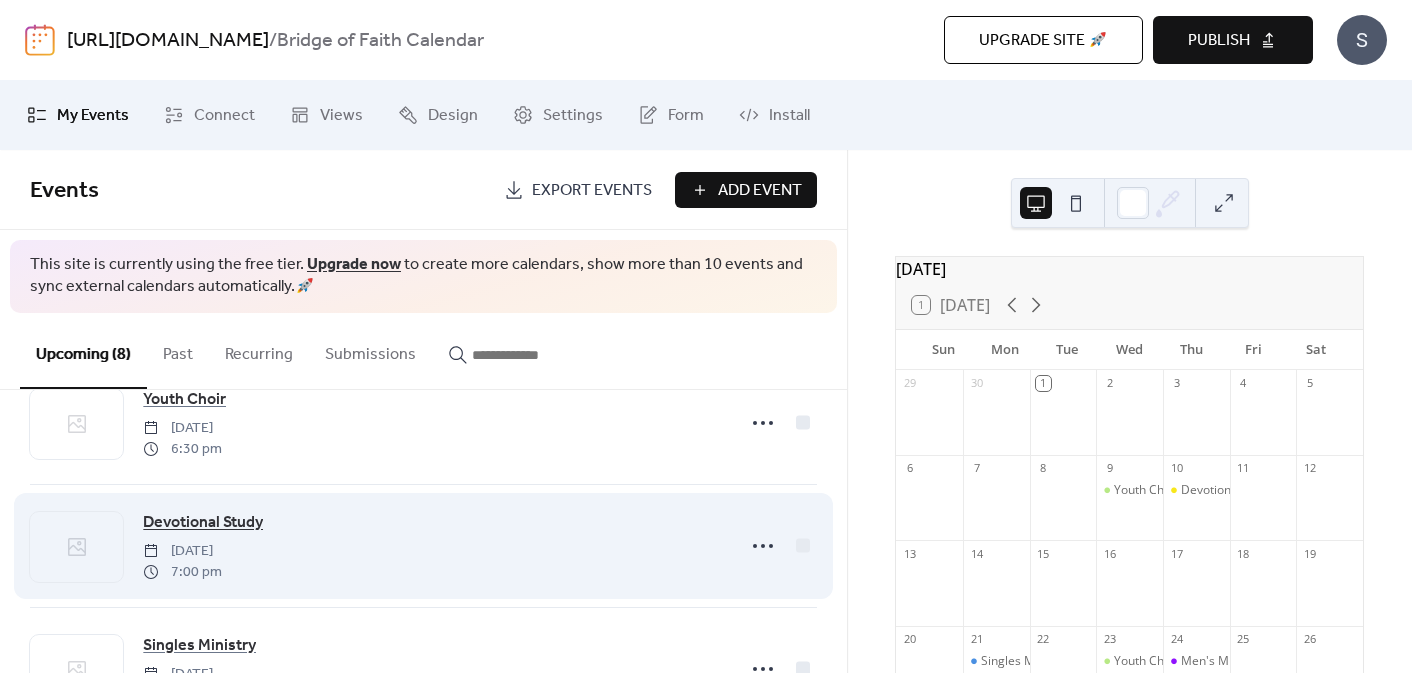click on "Devotional Study" at bounding box center (203, 523) 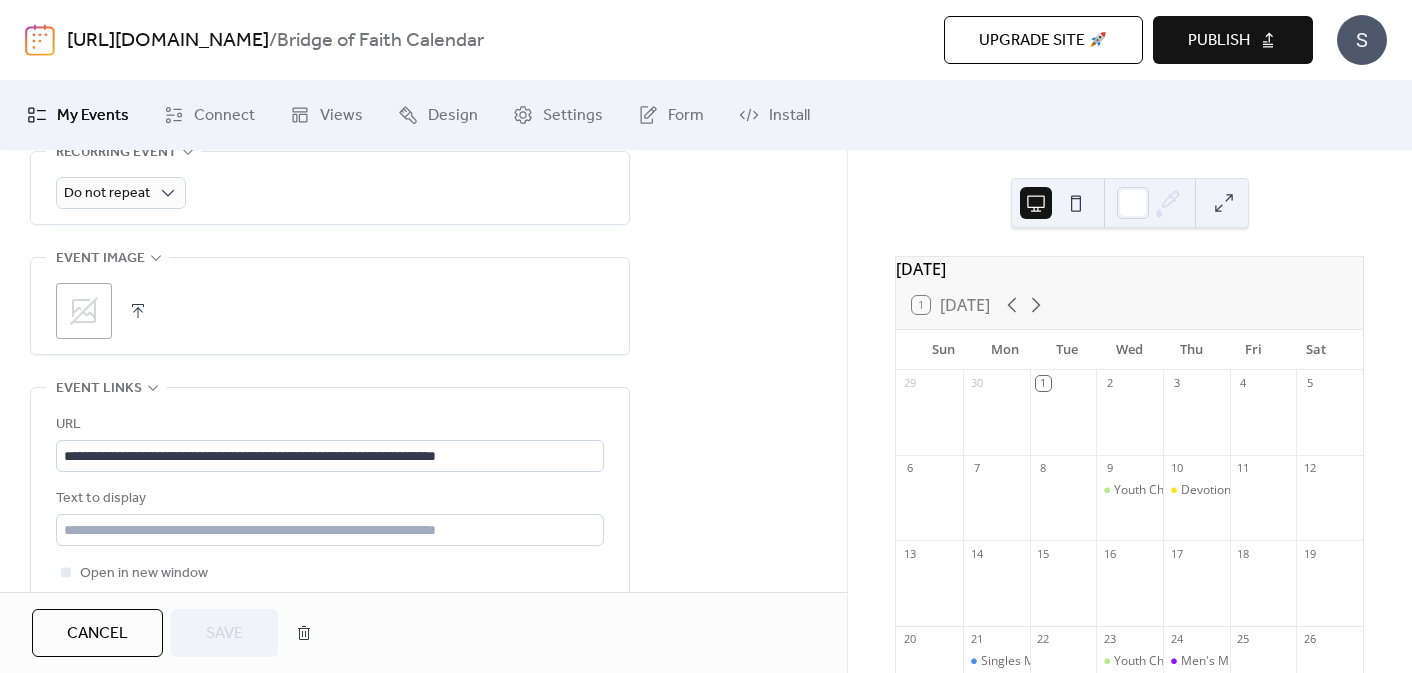 scroll, scrollTop: 1125, scrollLeft: 0, axis: vertical 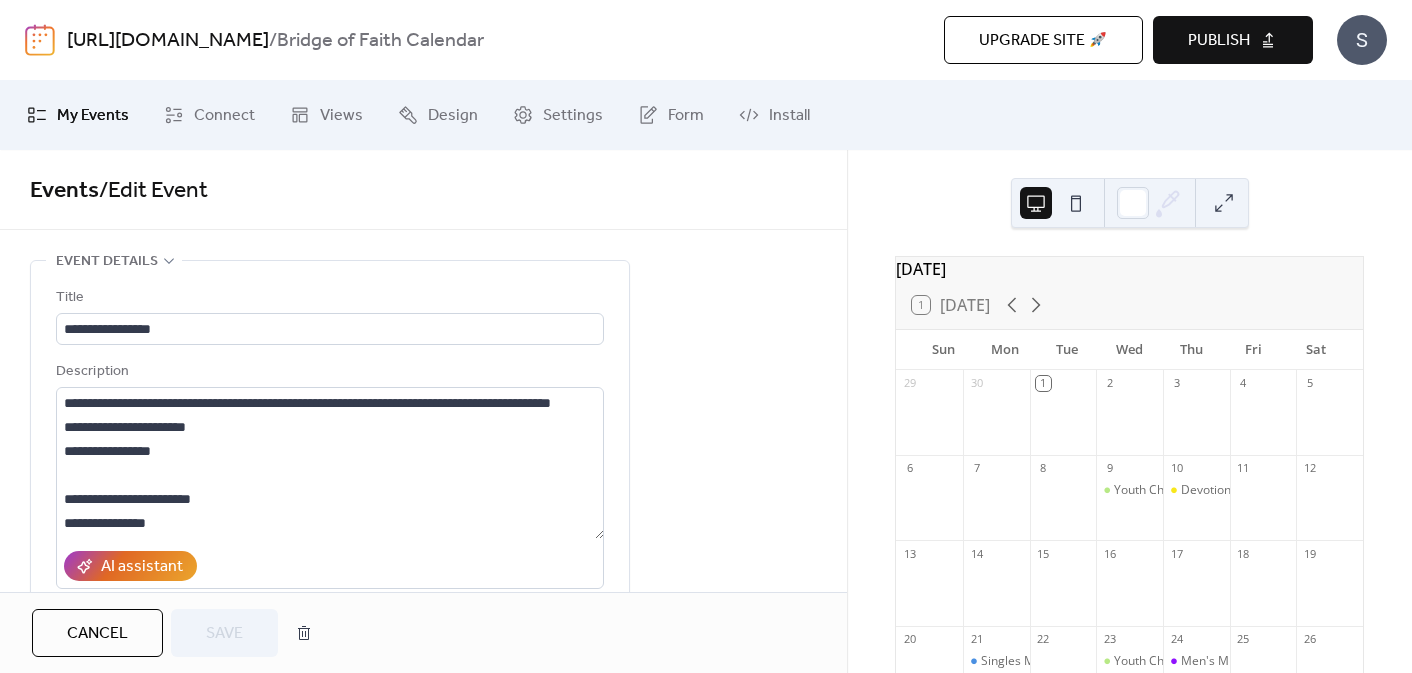 click on "Cancel" at bounding box center [97, 634] 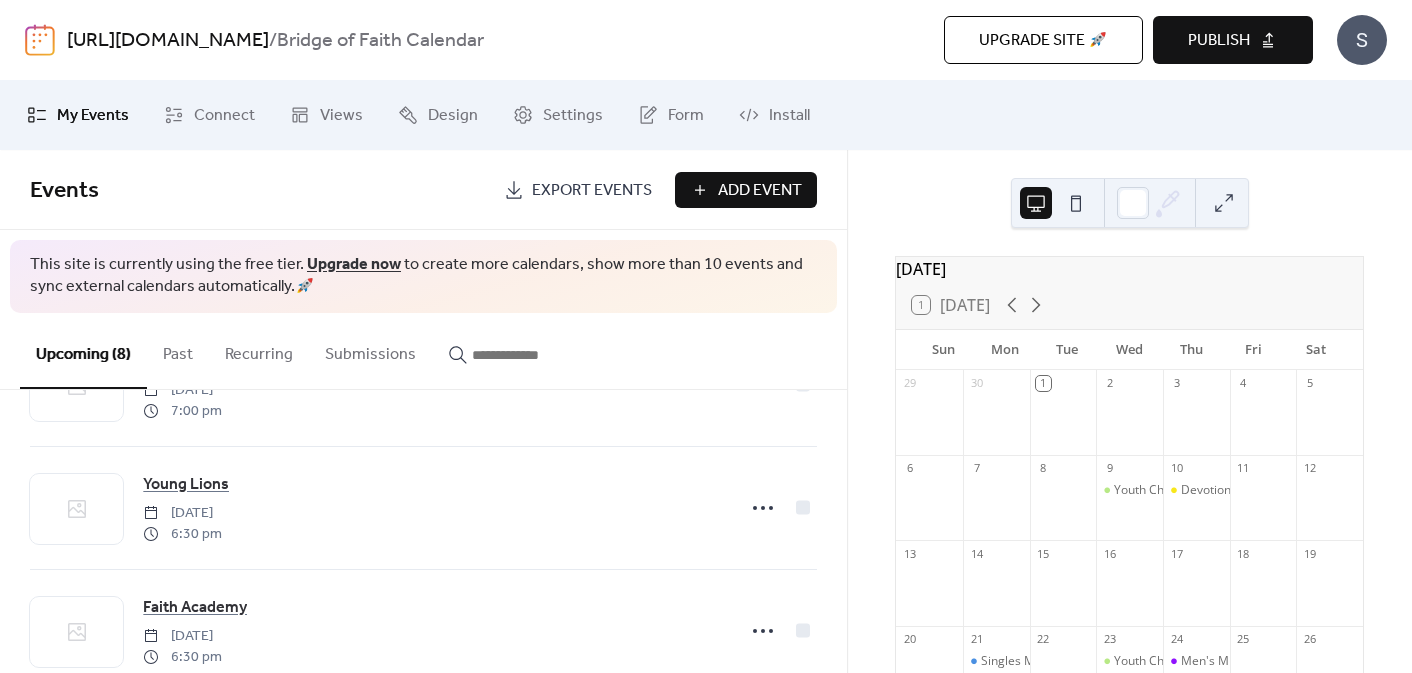 scroll, scrollTop: 734, scrollLeft: 0, axis: vertical 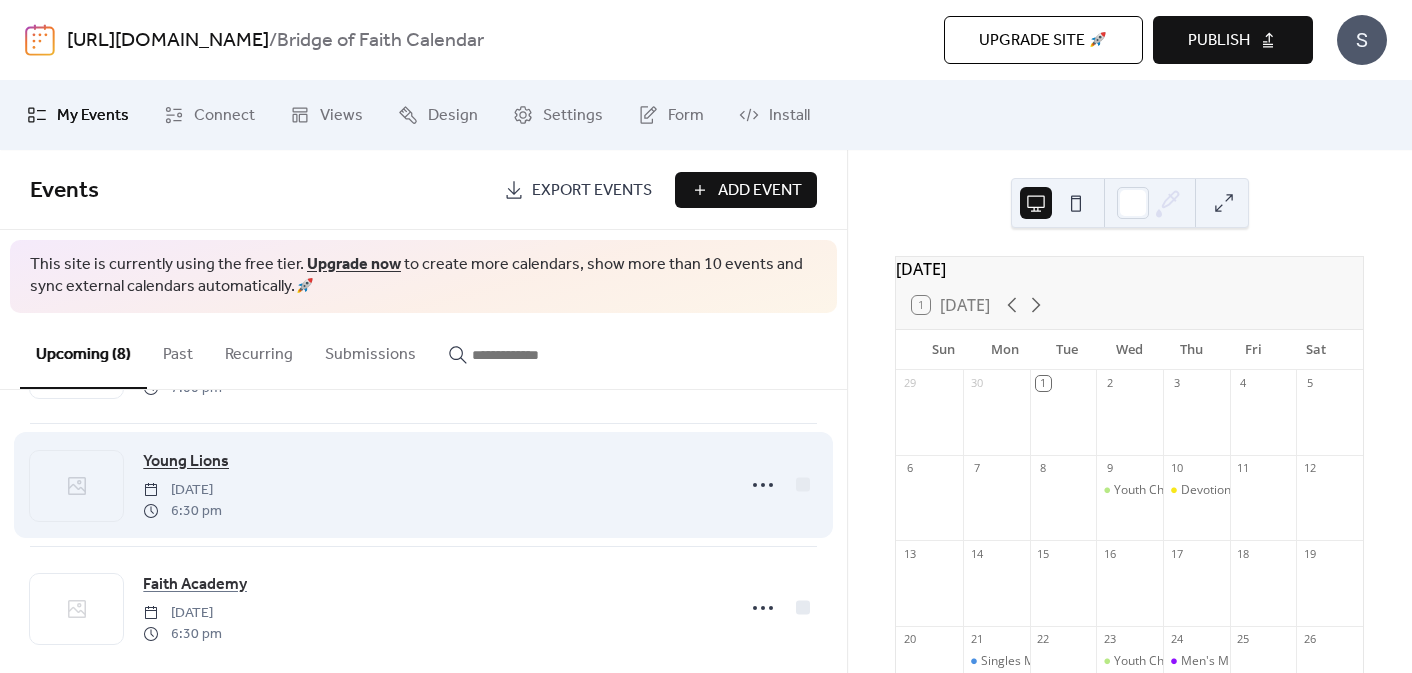 click on "Young Lions" at bounding box center (186, 462) 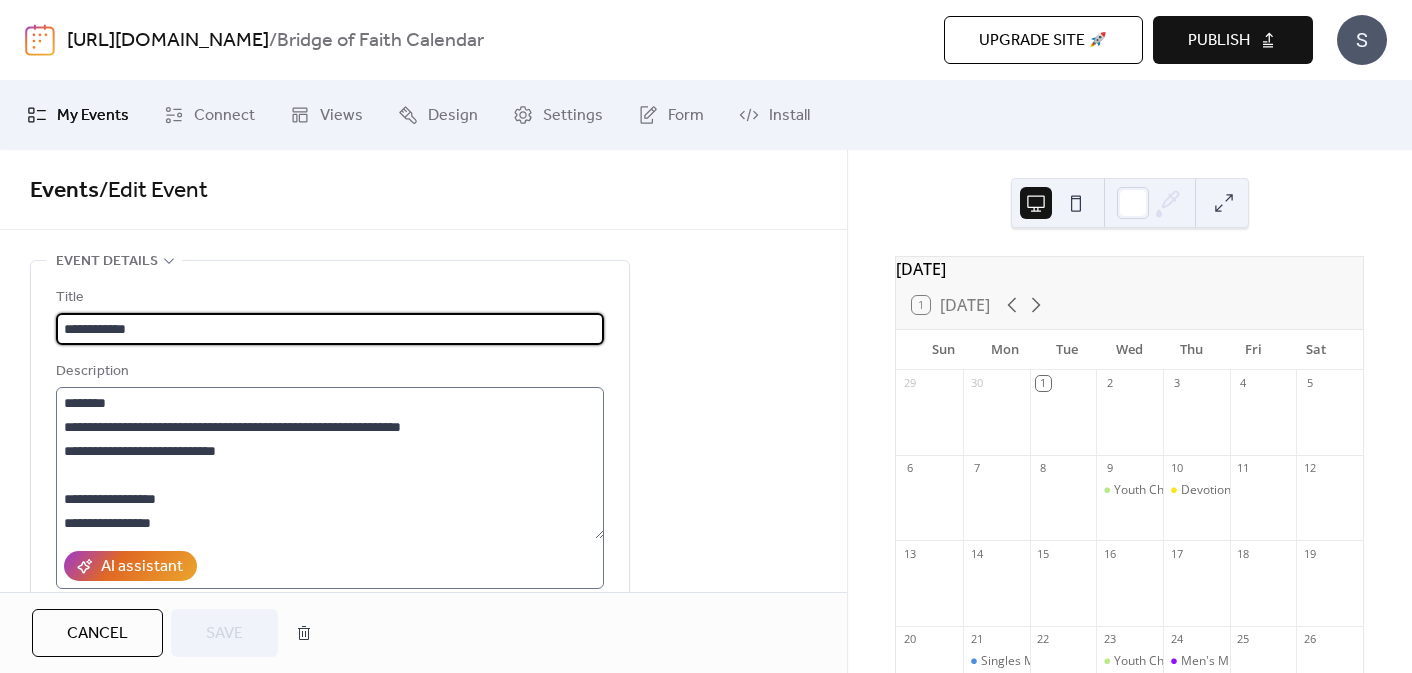 scroll, scrollTop: 168, scrollLeft: 0, axis: vertical 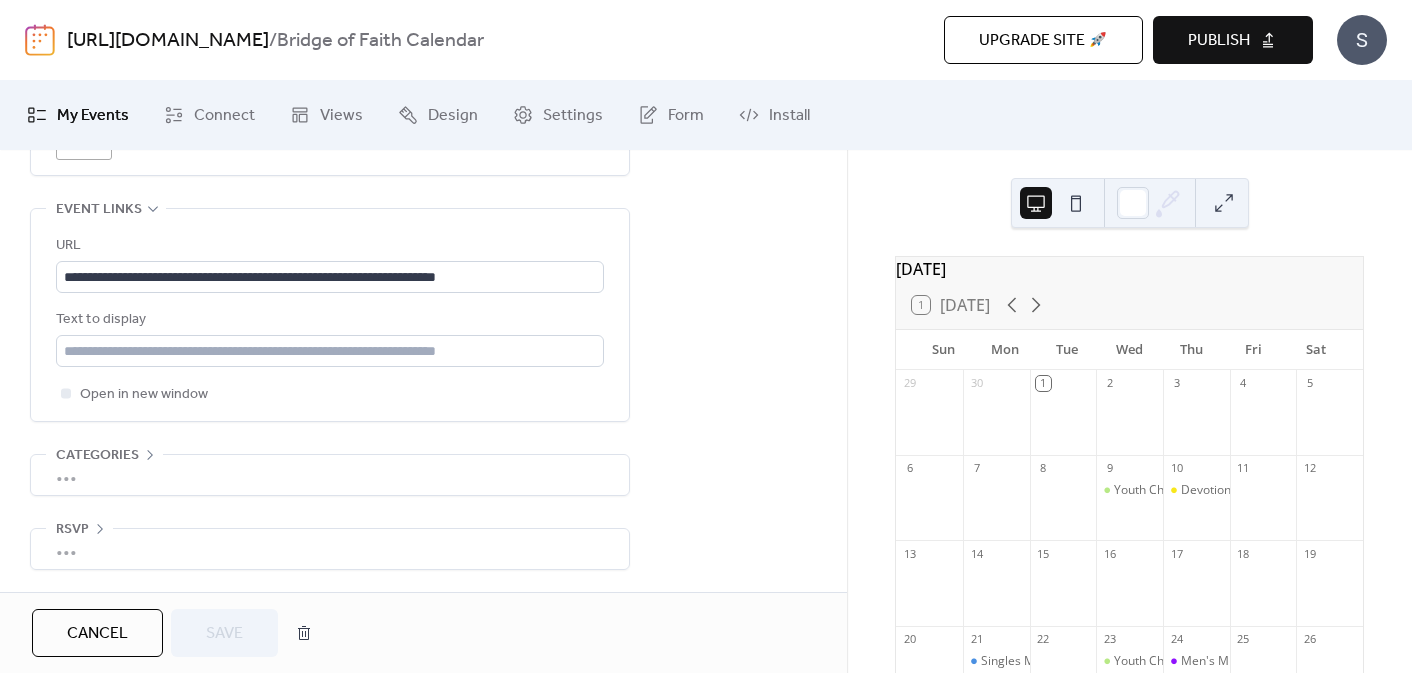 click on "Cancel" at bounding box center (97, 634) 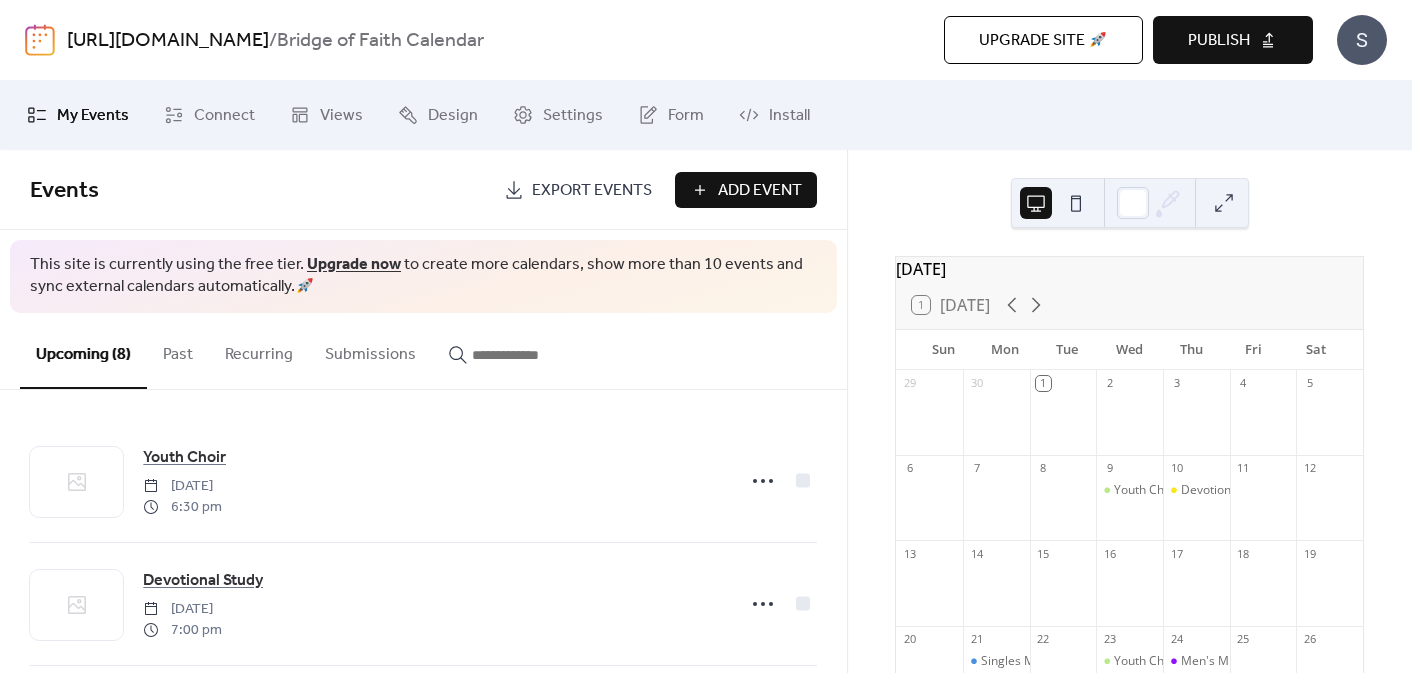 click on "Publish" at bounding box center [1219, 41] 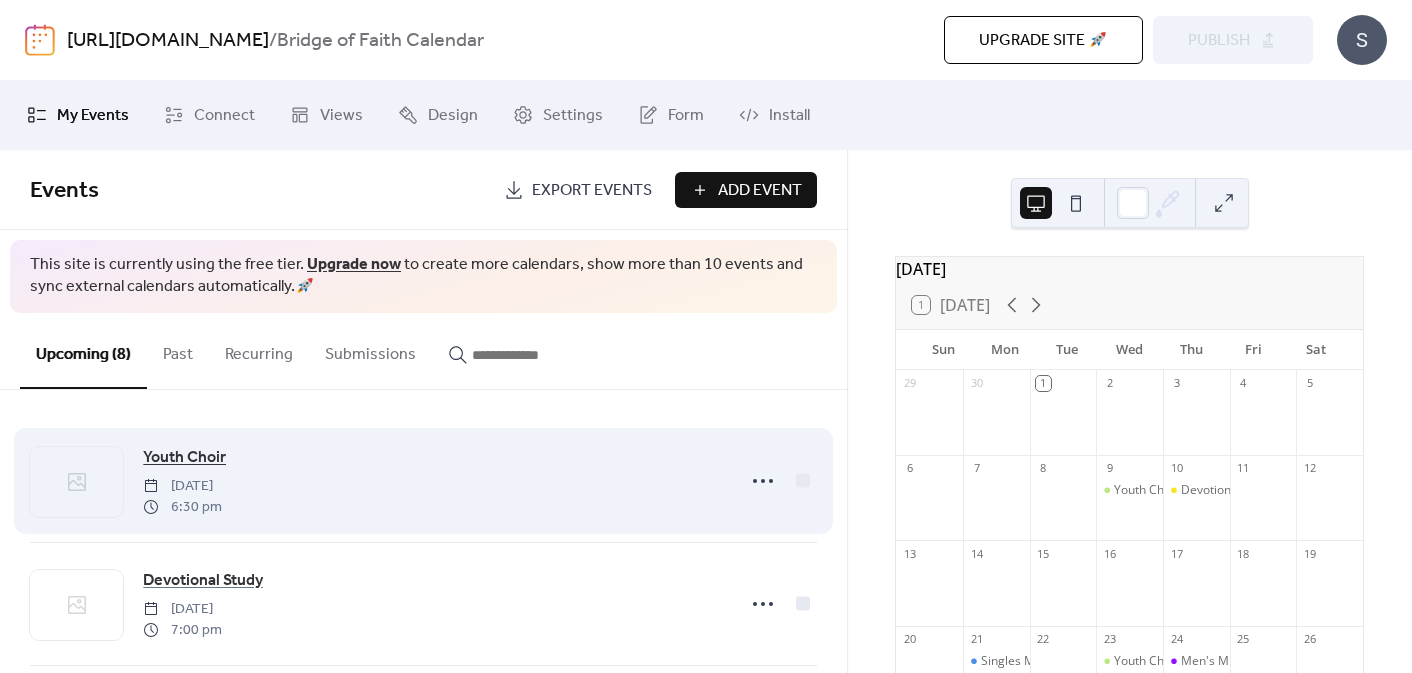 click on "Youth Choir" at bounding box center (184, 458) 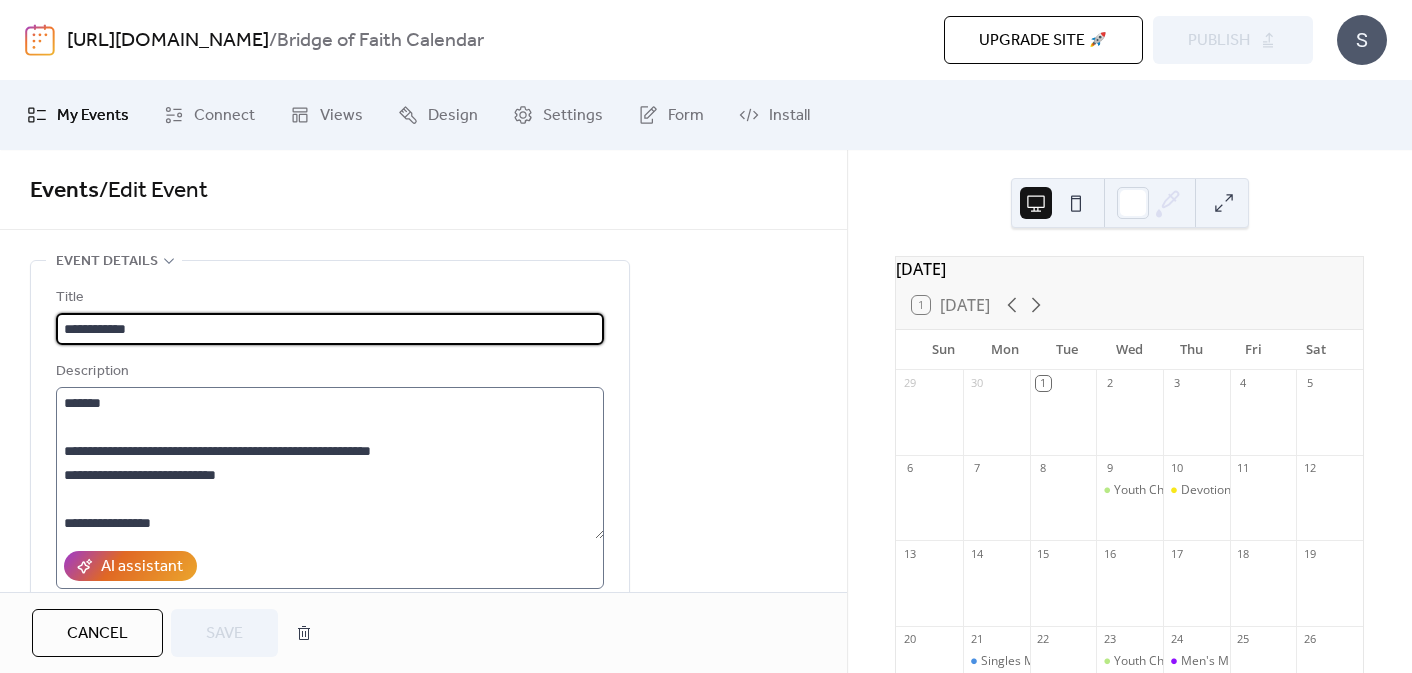 scroll, scrollTop: 72, scrollLeft: 0, axis: vertical 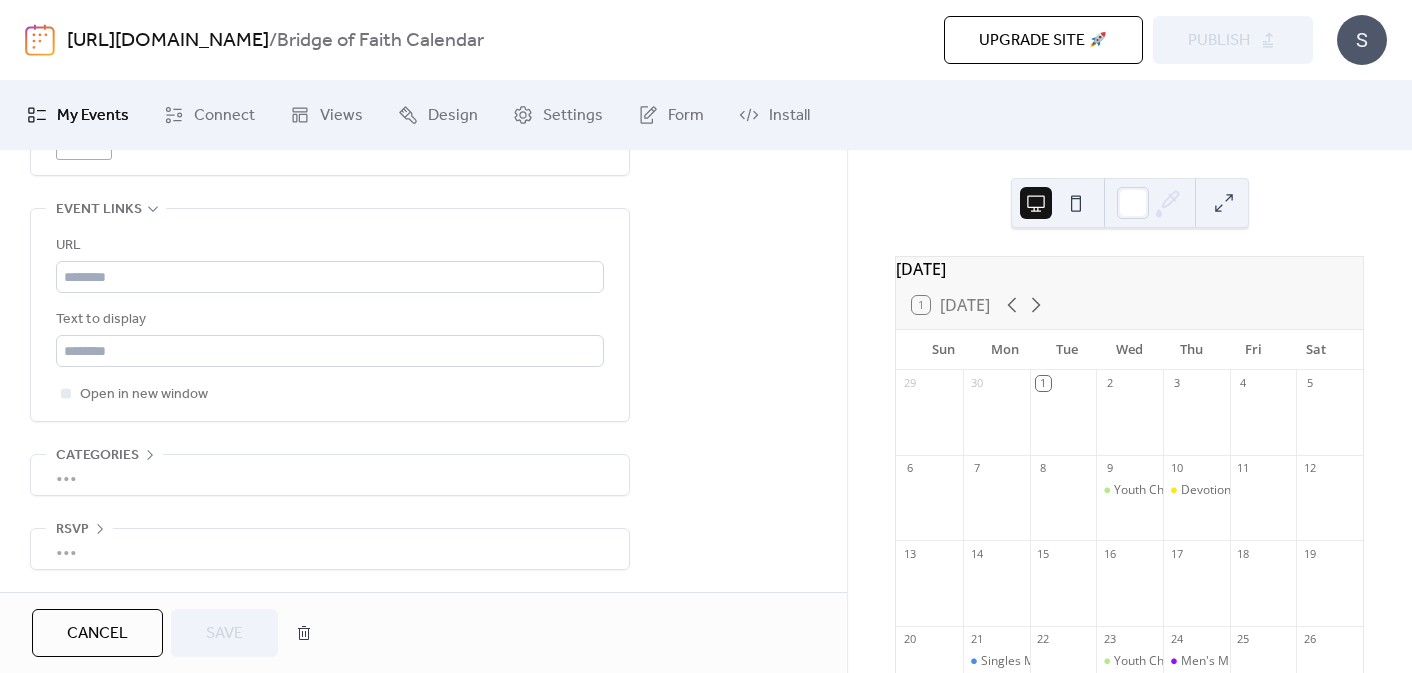 click on "Cancel" at bounding box center [97, 634] 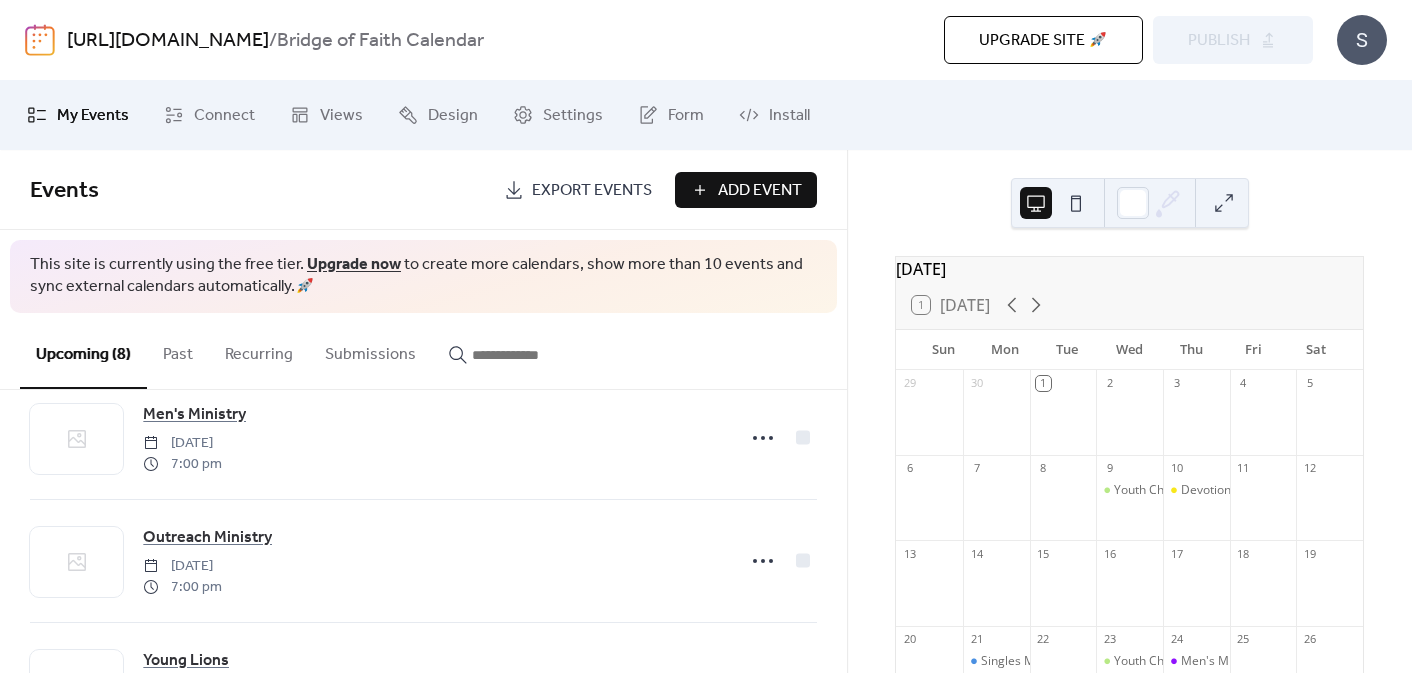 scroll, scrollTop: 534, scrollLeft: 0, axis: vertical 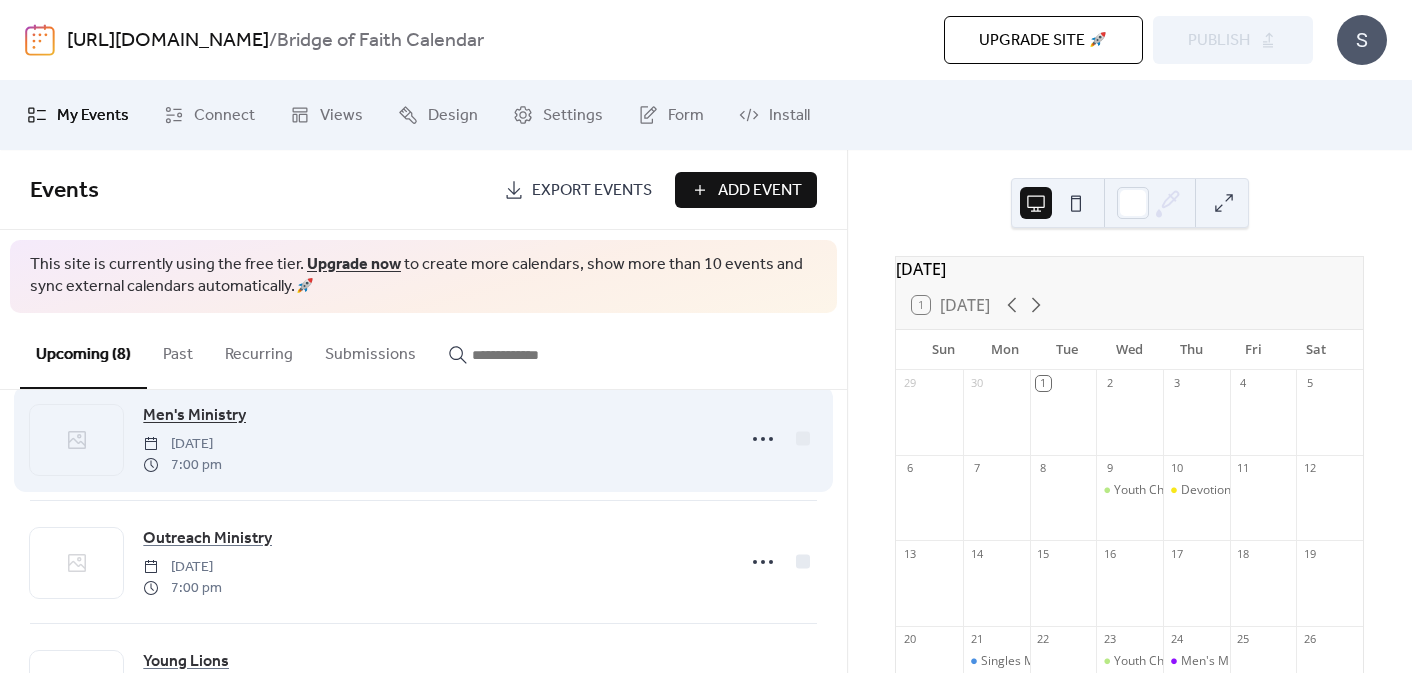 click on "Men's Ministry" at bounding box center (194, 416) 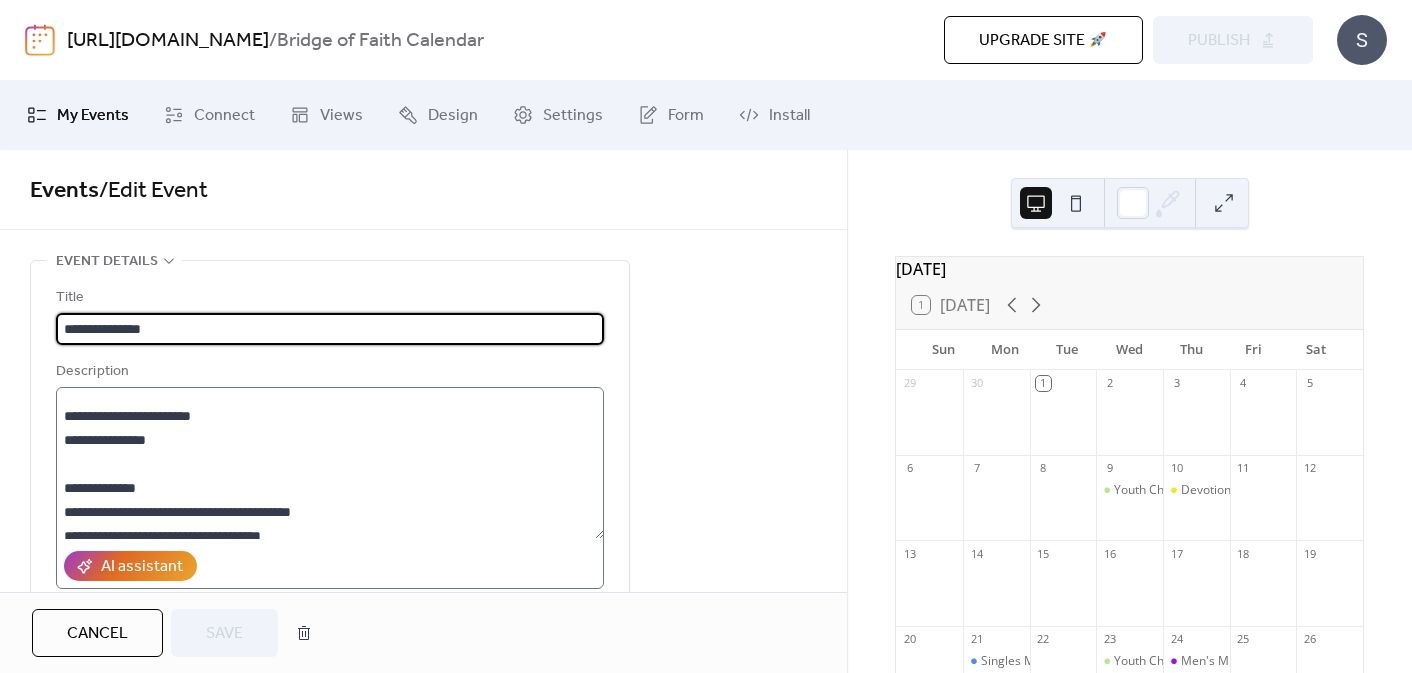 scroll, scrollTop: 157, scrollLeft: 0, axis: vertical 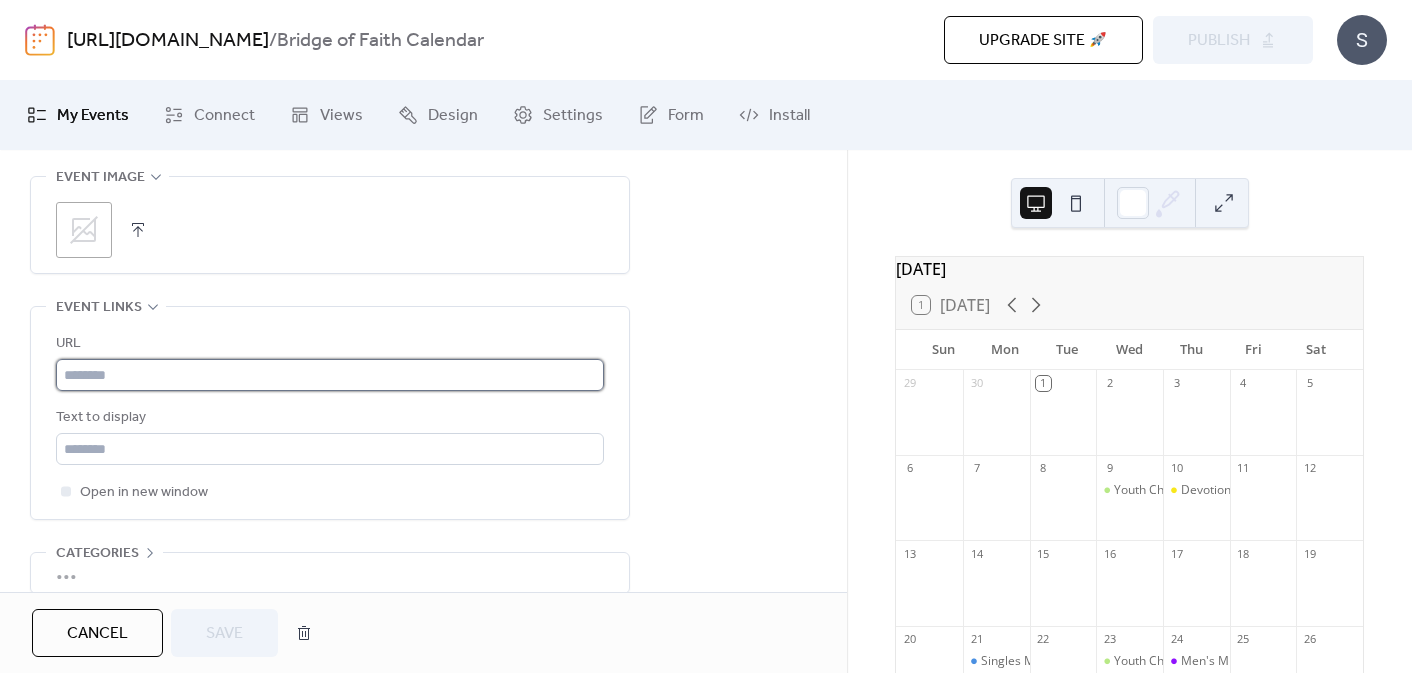 click at bounding box center [330, 375] 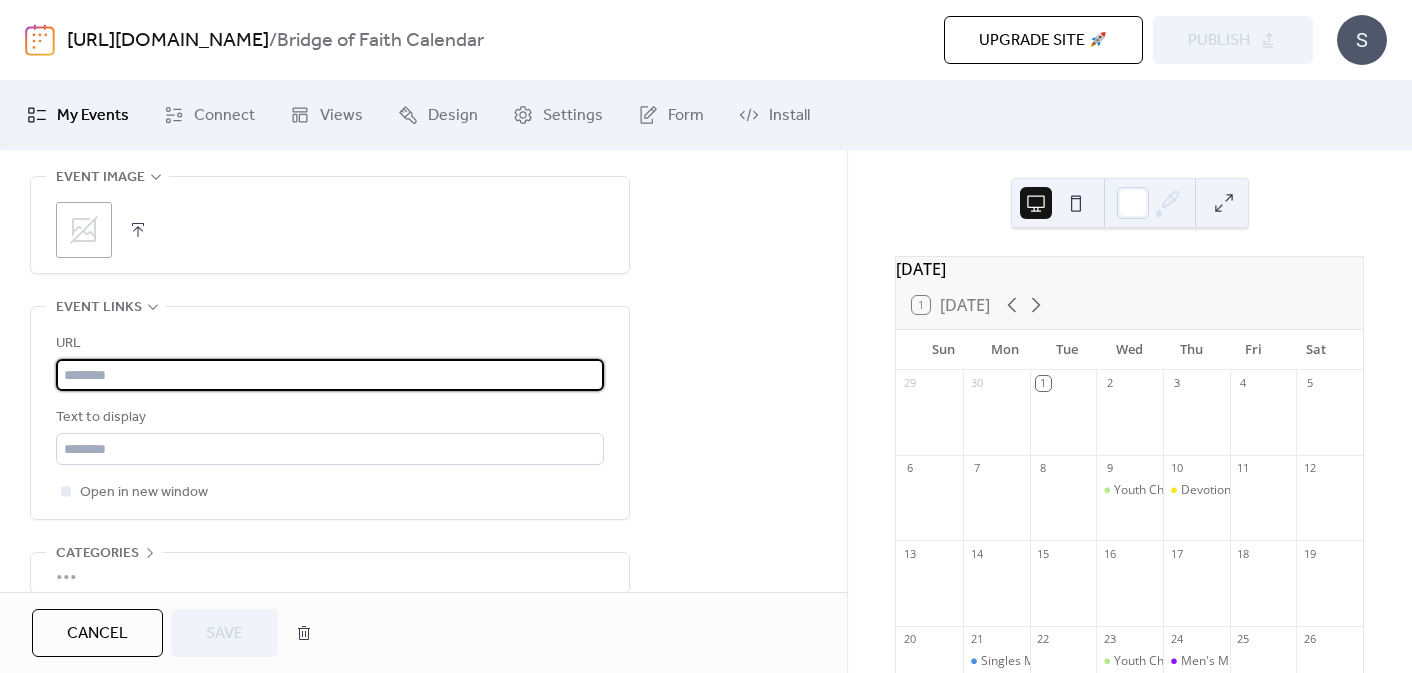 paste on "**********" 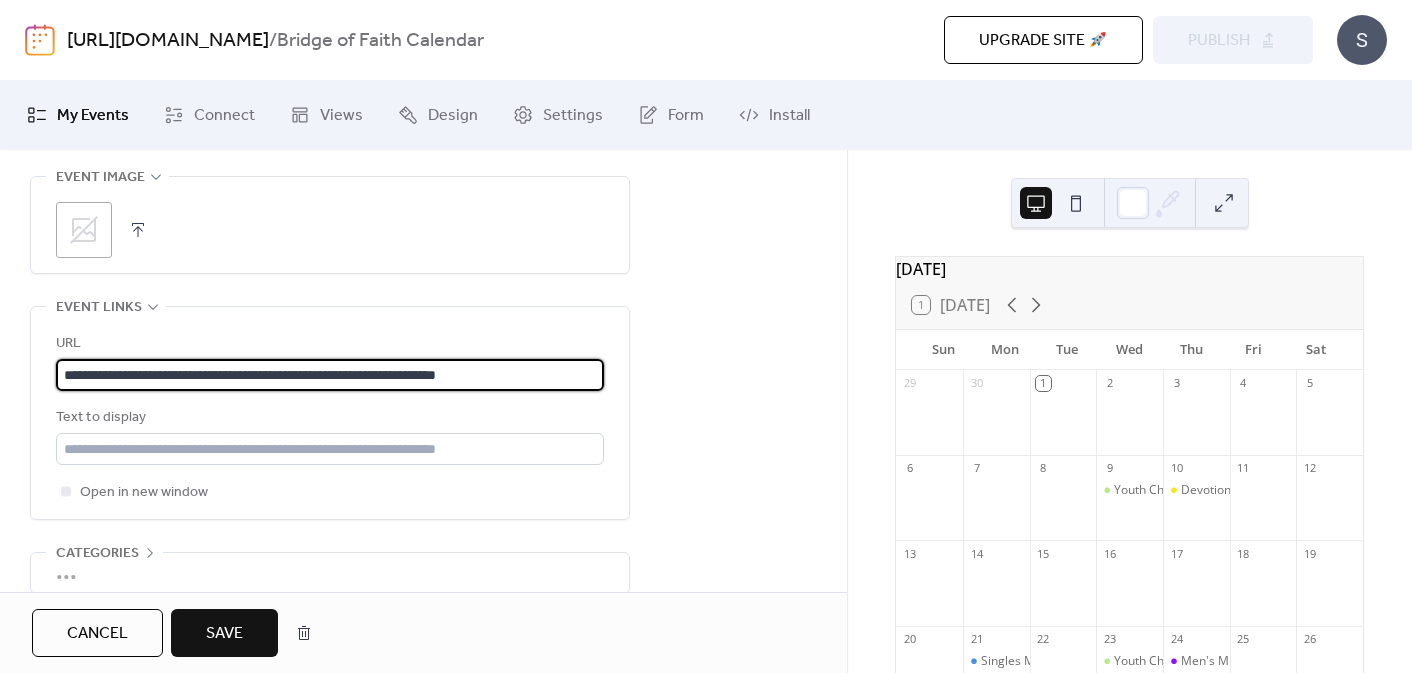 type on "**********" 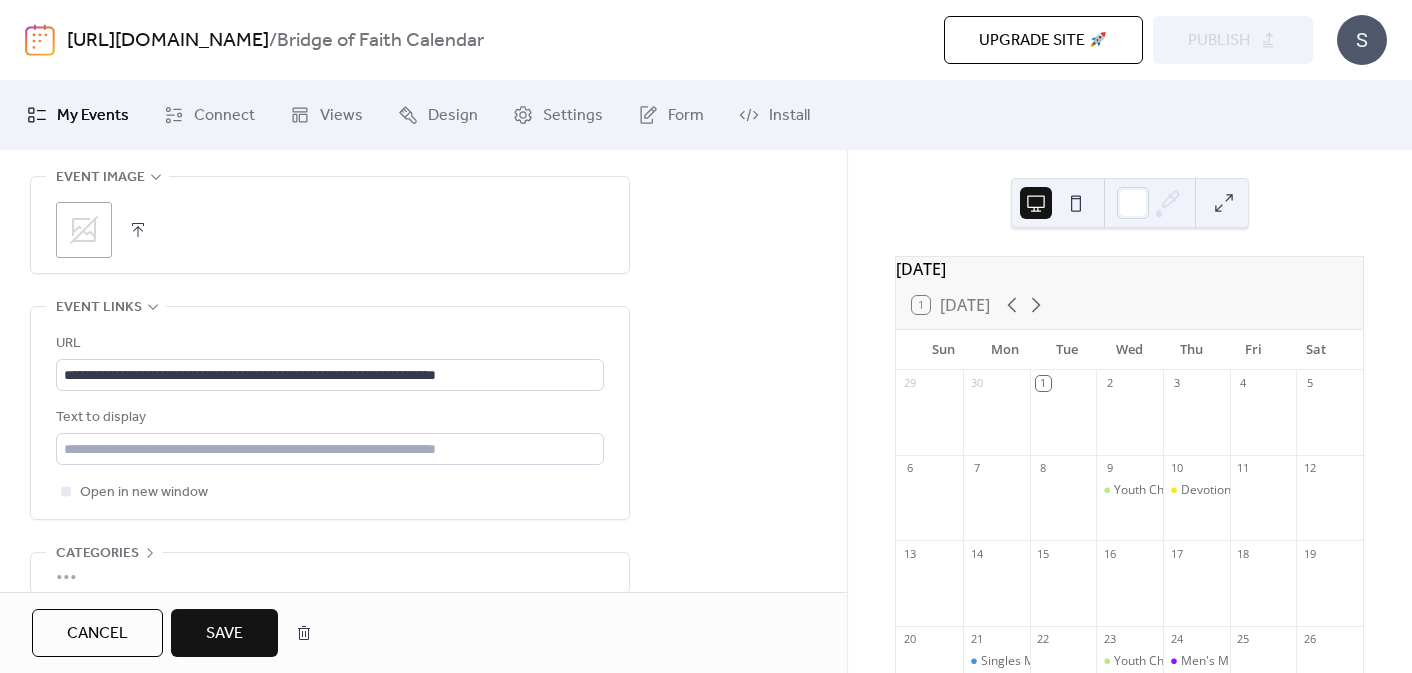 click on "Save" at bounding box center (224, 633) 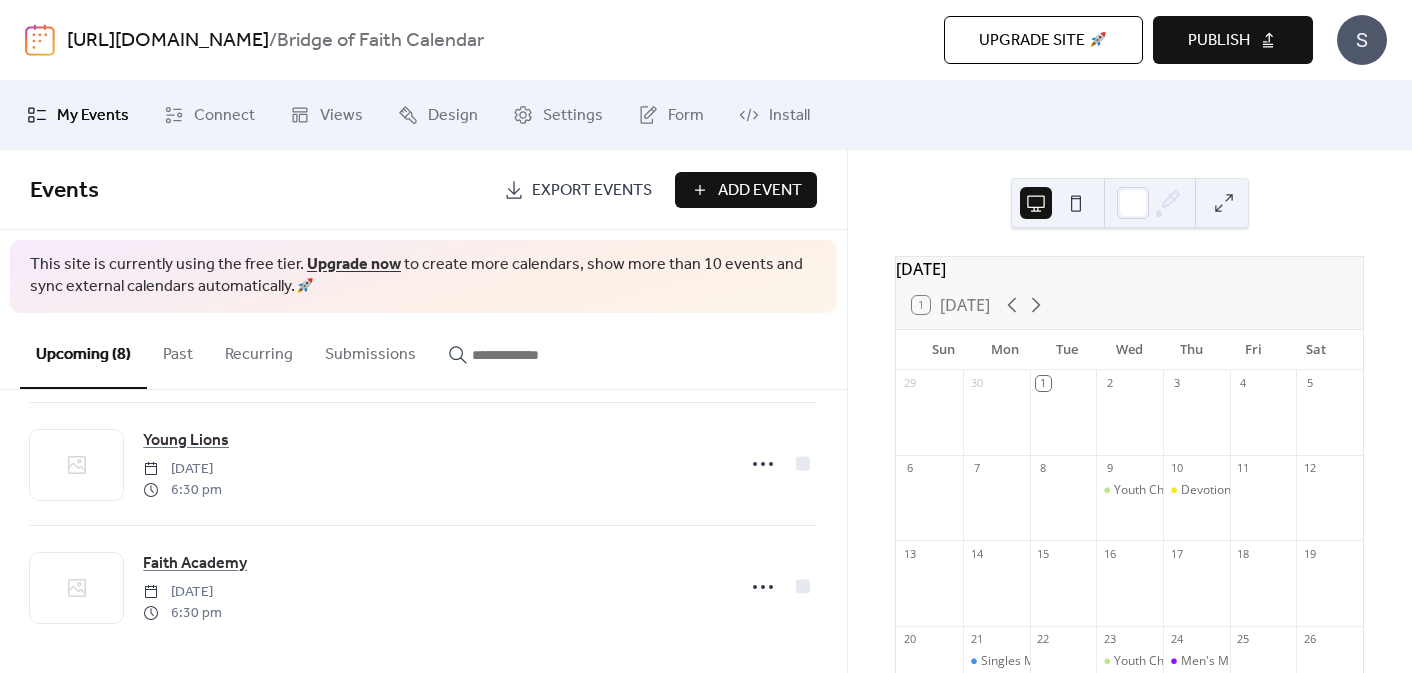 scroll, scrollTop: 764, scrollLeft: 0, axis: vertical 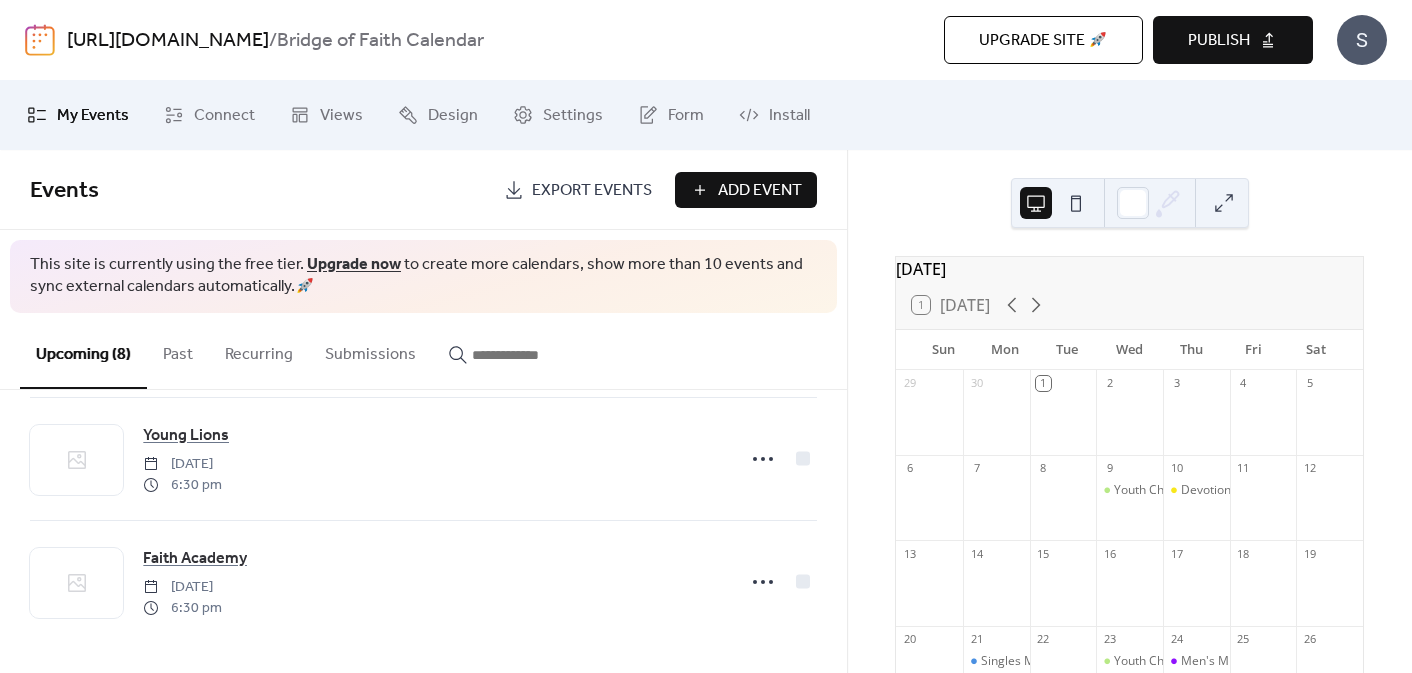 click on "Publish" at bounding box center (1233, 40) 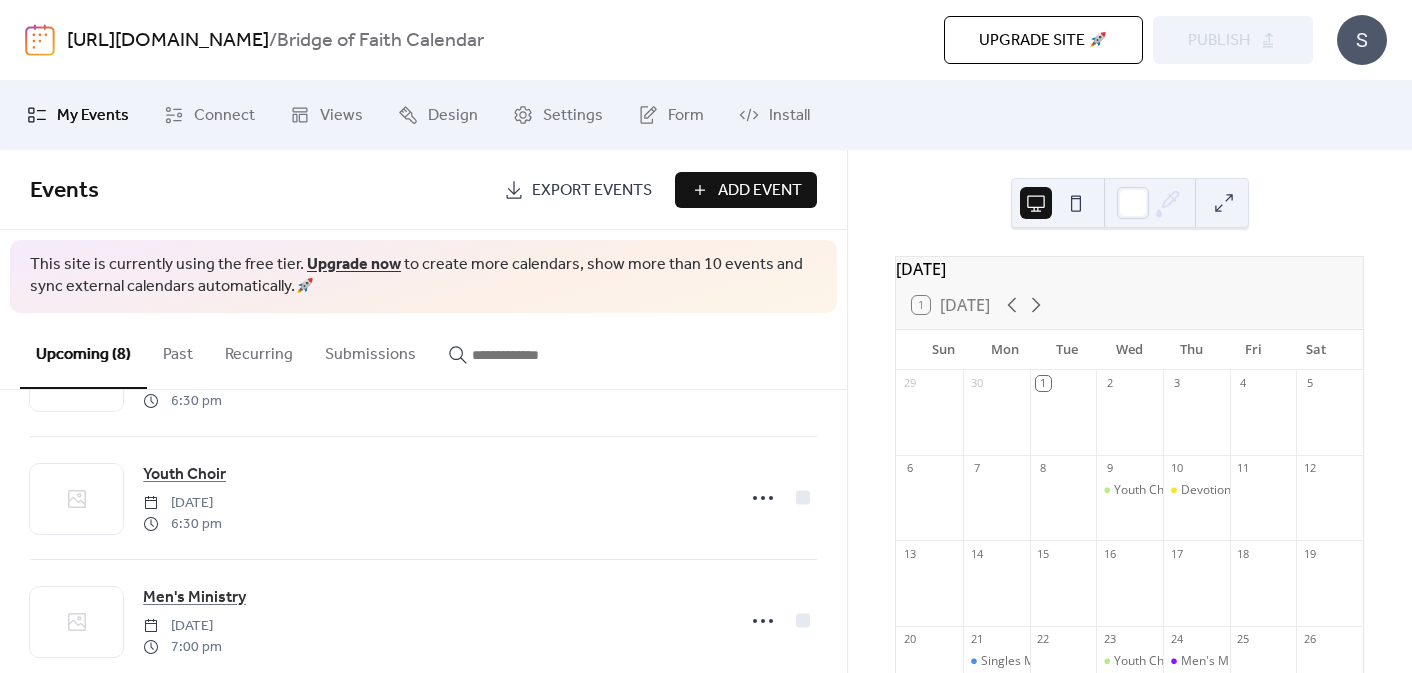 scroll, scrollTop: 363, scrollLeft: 0, axis: vertical 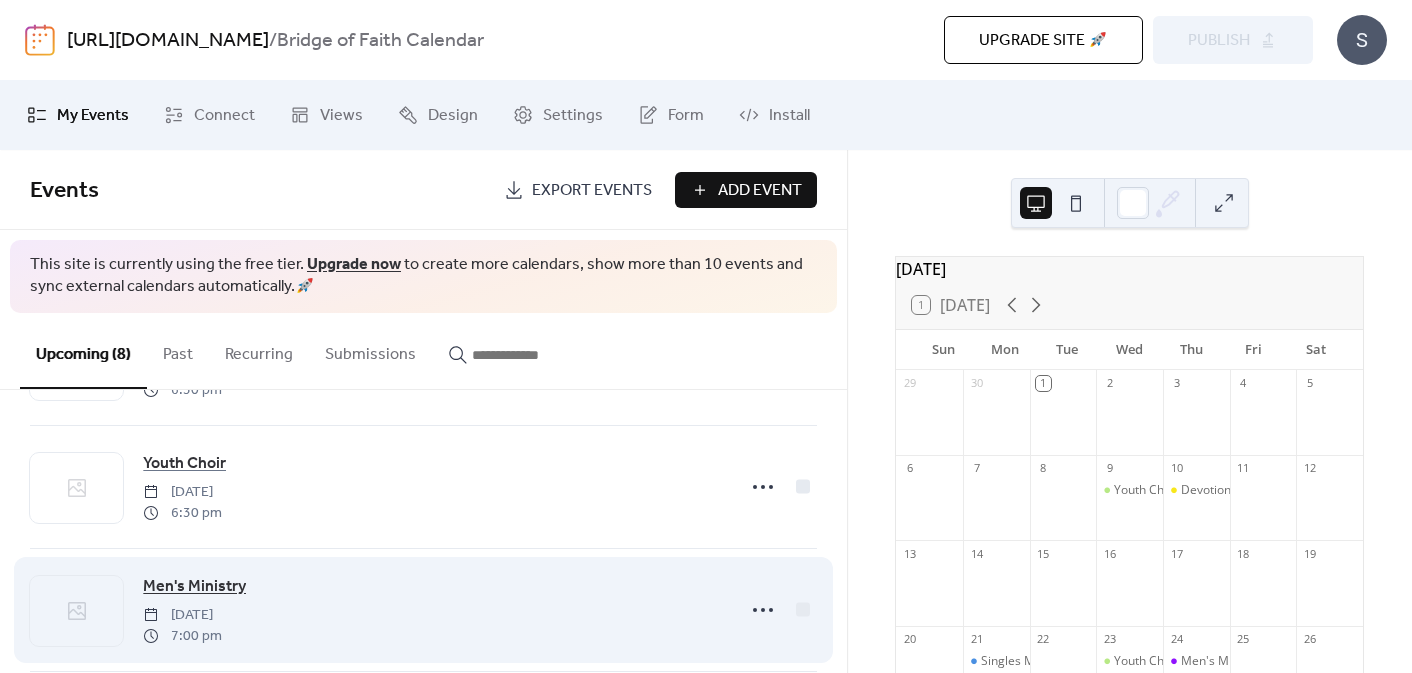 click on "Men's Ministry" at bounding box center (194, 587) 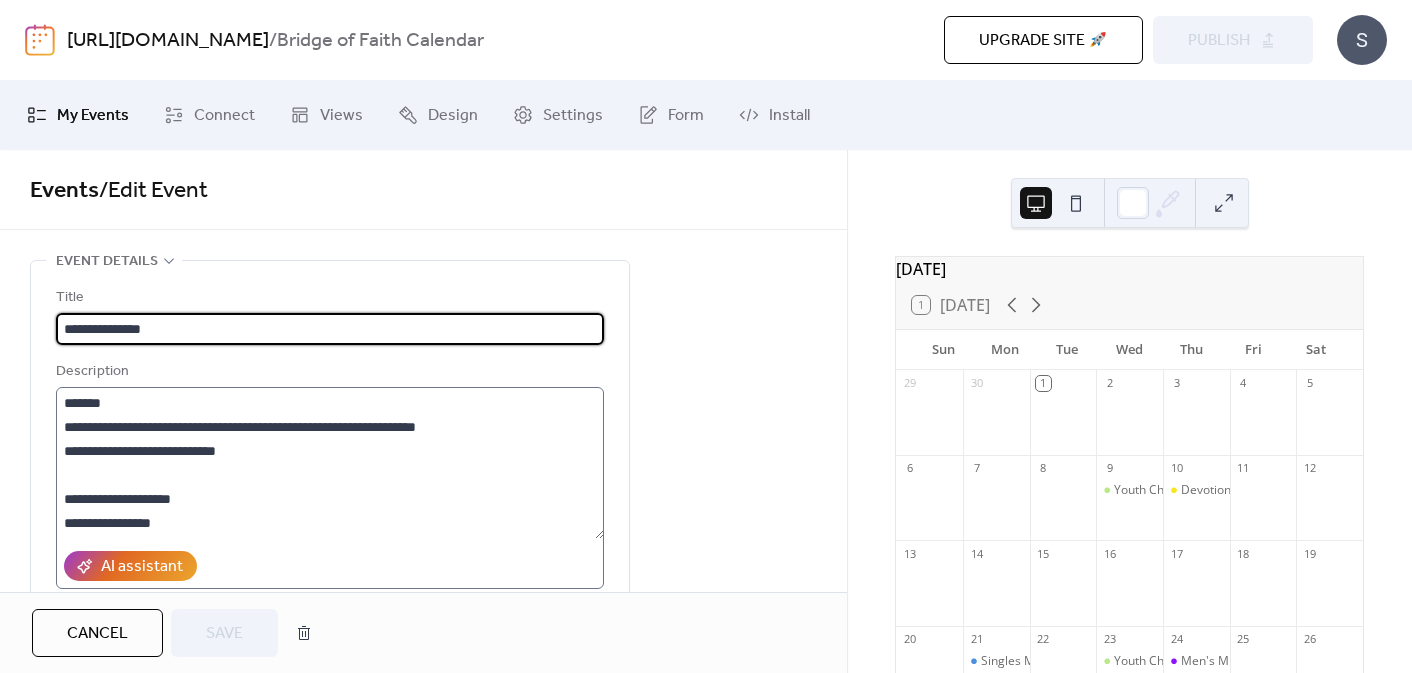 scroll, scrollTop: 168, scrollLeft: 0, axis: vertical 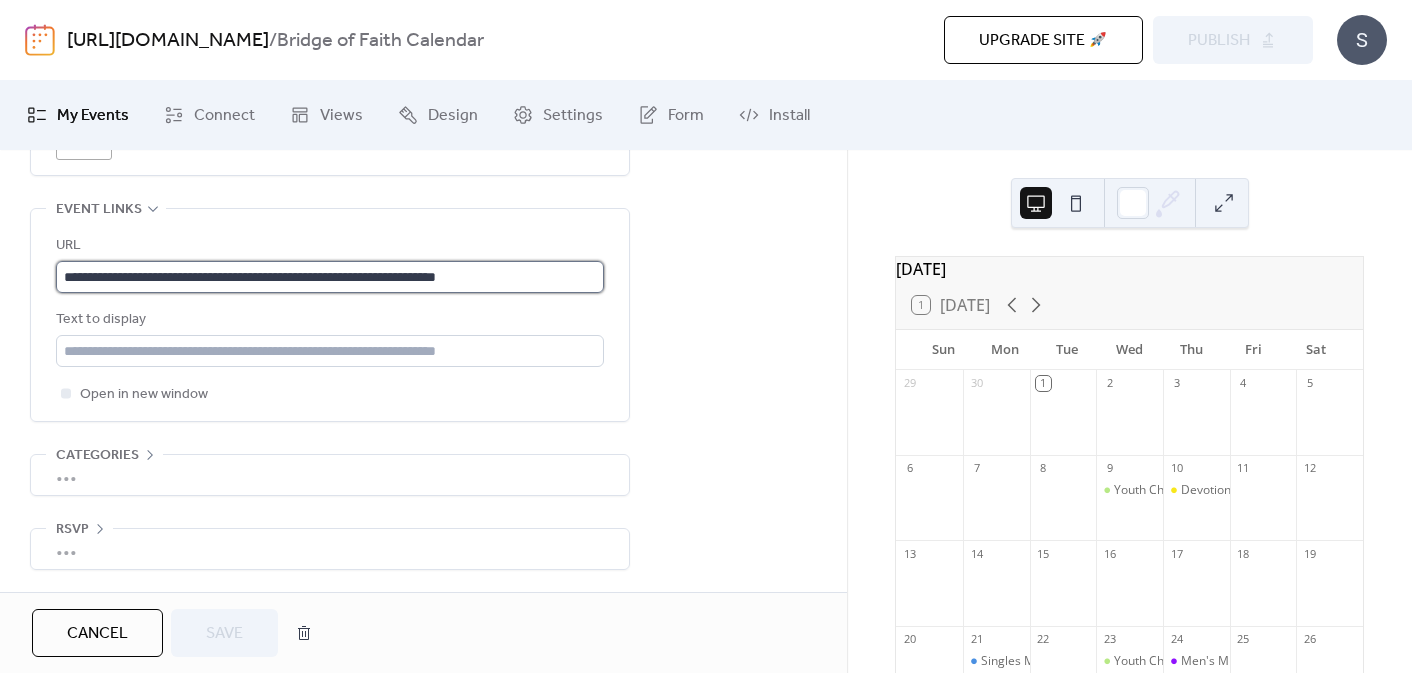 click on "**********" at bounding box center (330, 277) 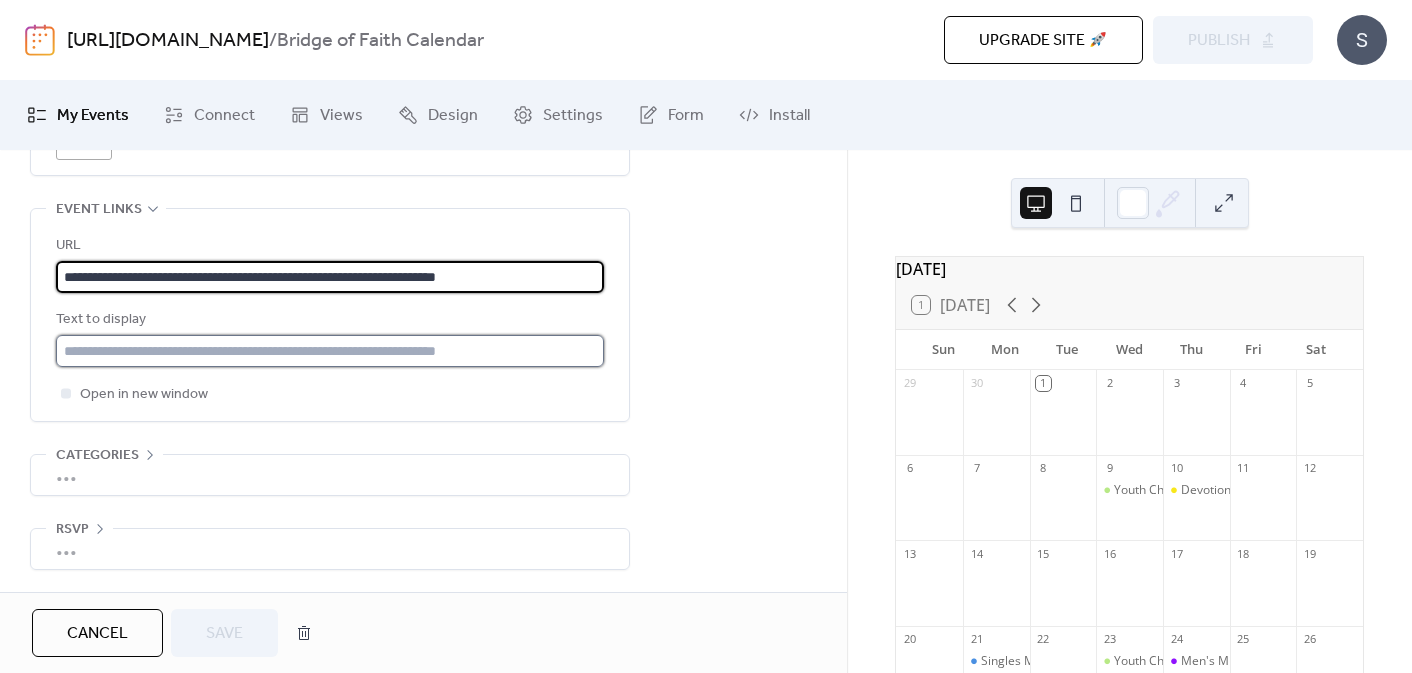 click at bounding box center (330, 351) 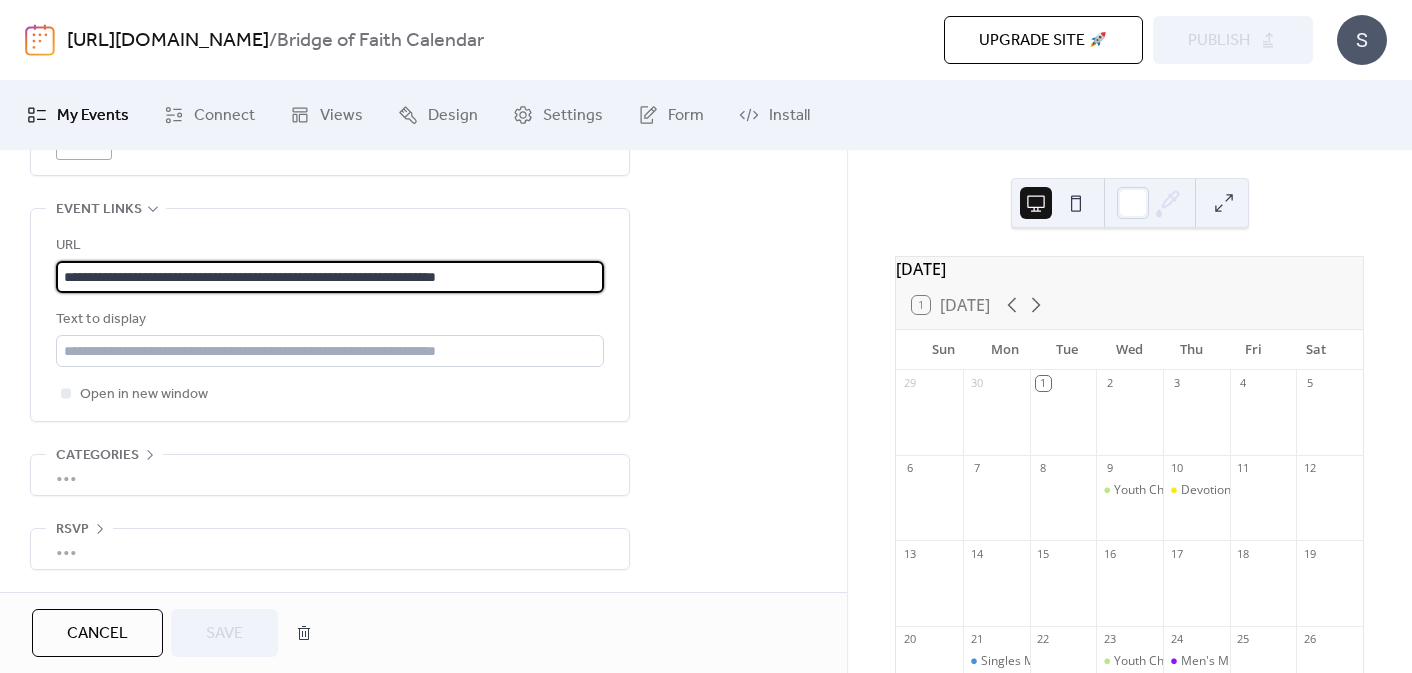 scroll, scrollTop: 1, scrollLeft: 0, axis: vertical 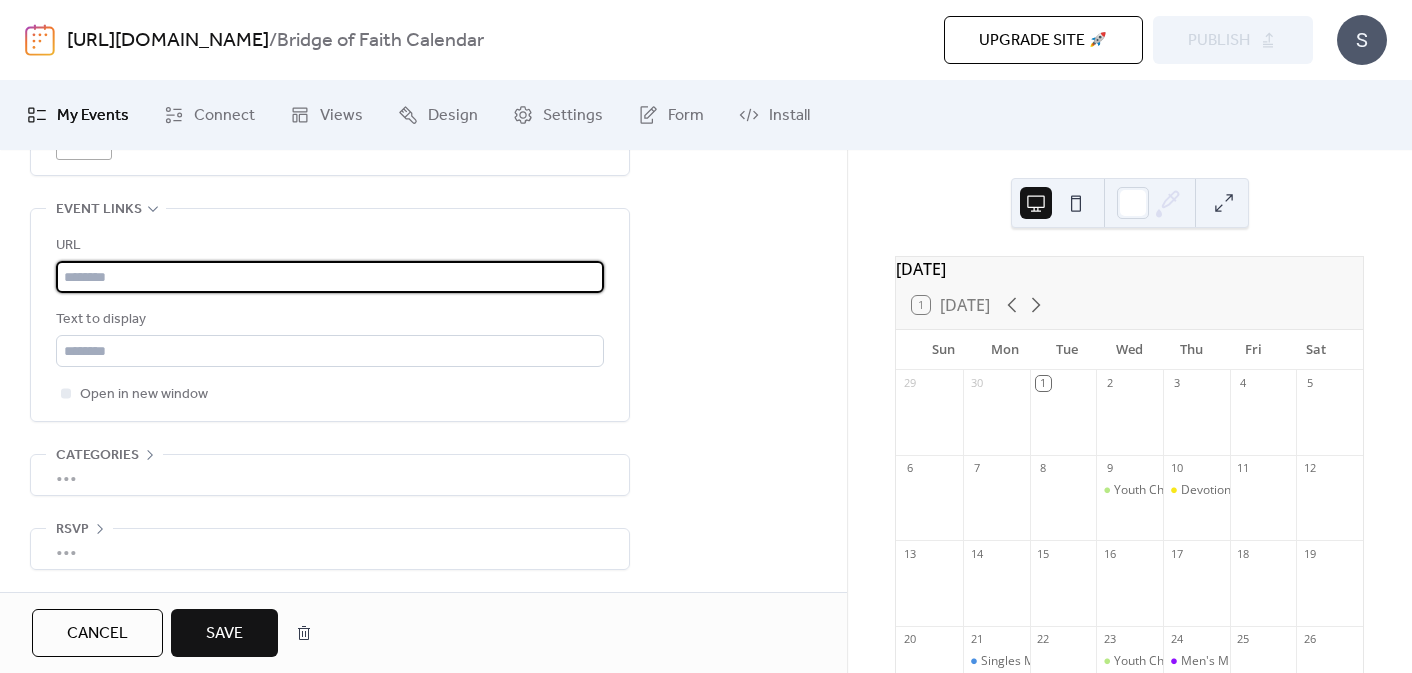 paste on "**********" 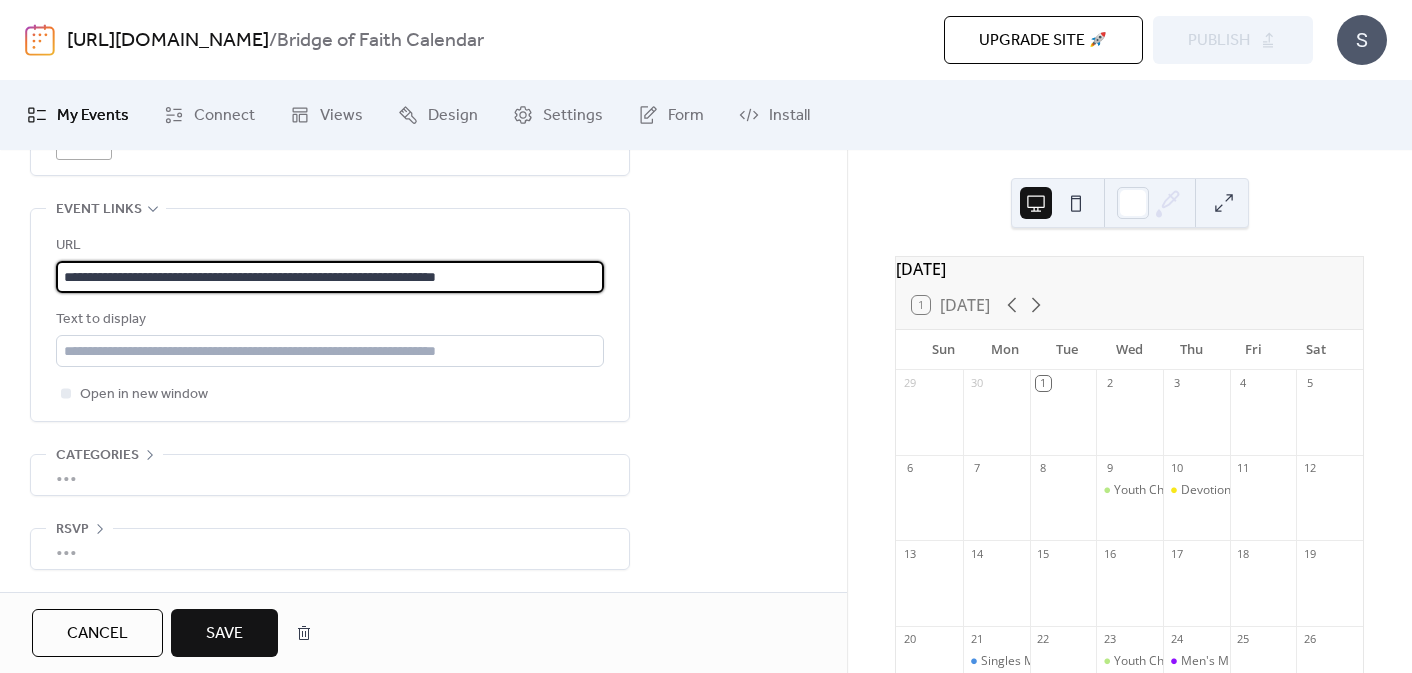 type on "**********" 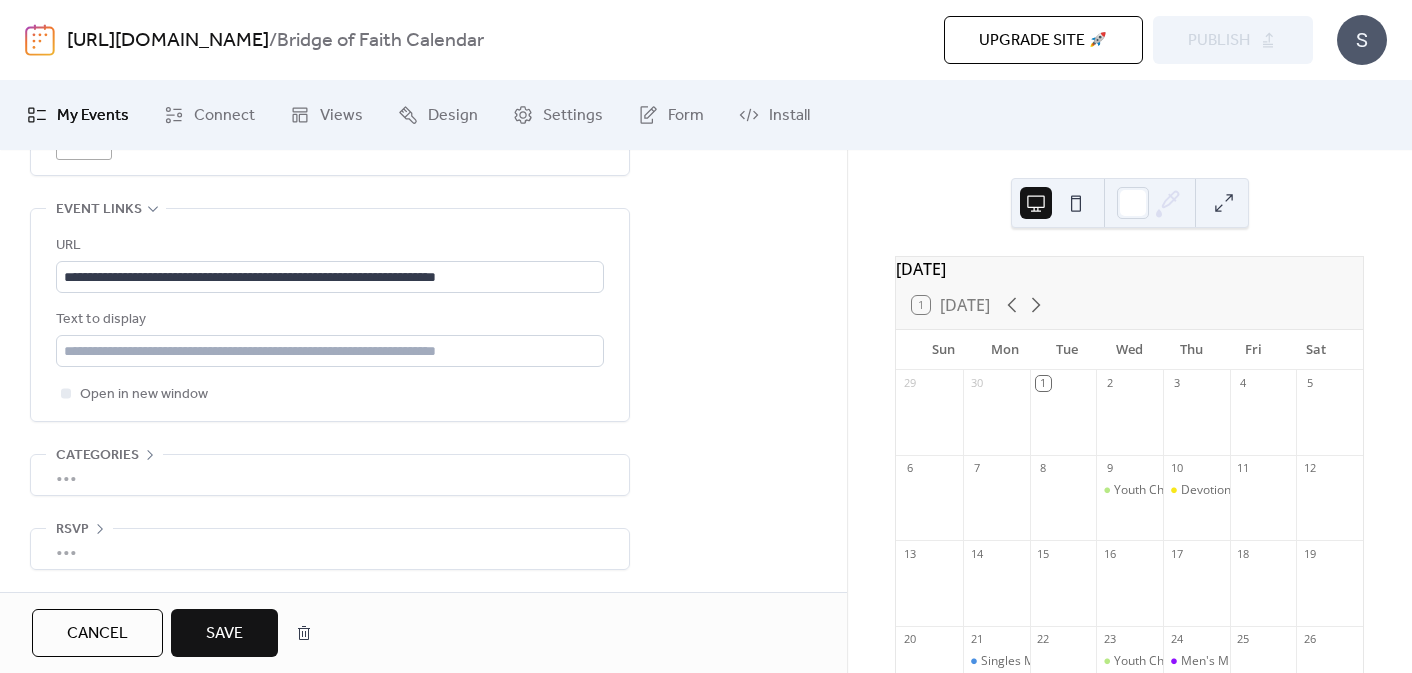 click on "Save" at bounding box center [224, 633] 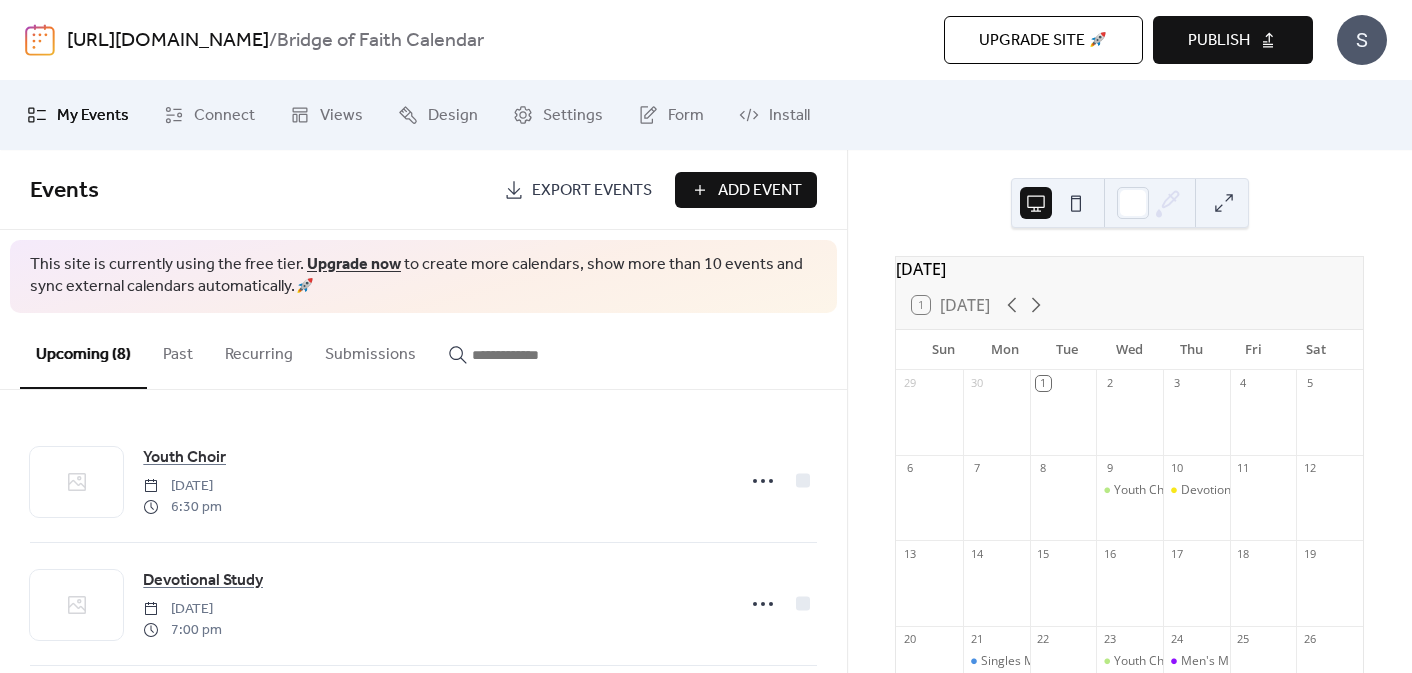 click on "Publish" at bounding box center [1219, 41] 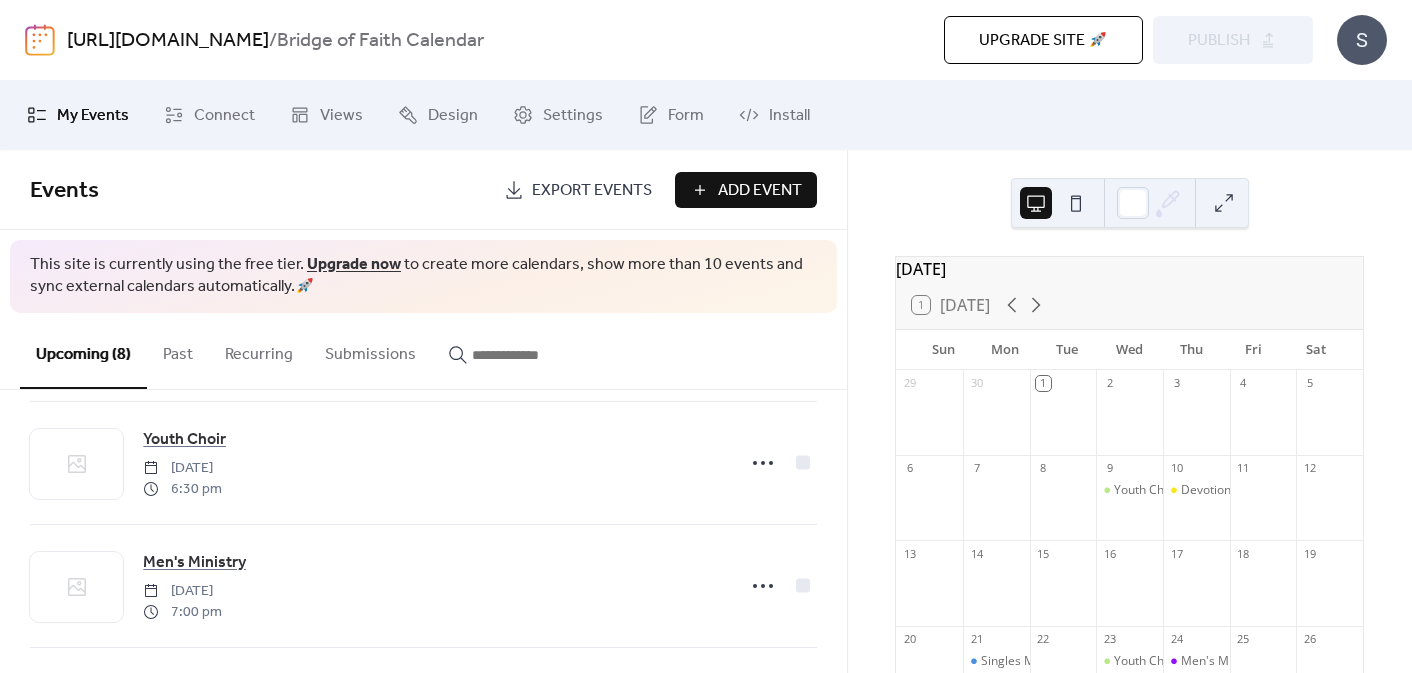 scroll, scrollTop: 453, scrollLeft: 0, axis: vertical 